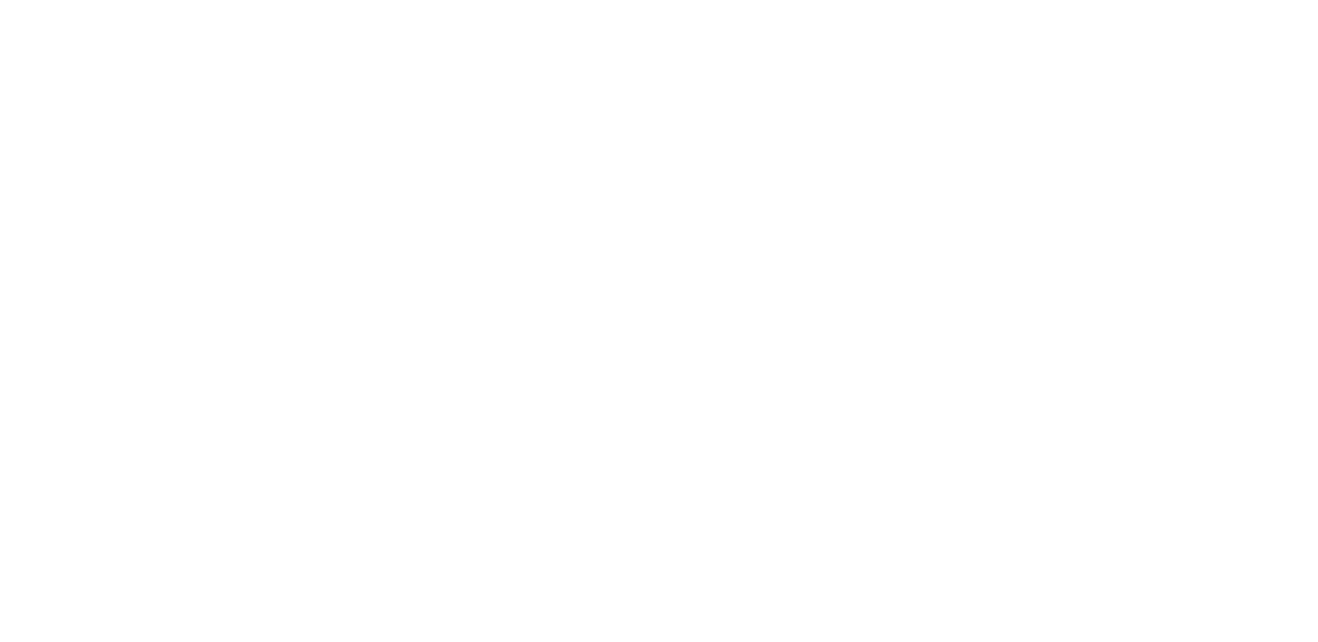 scroll, scrollTop: 0, scrollLeft: 0, axis: both 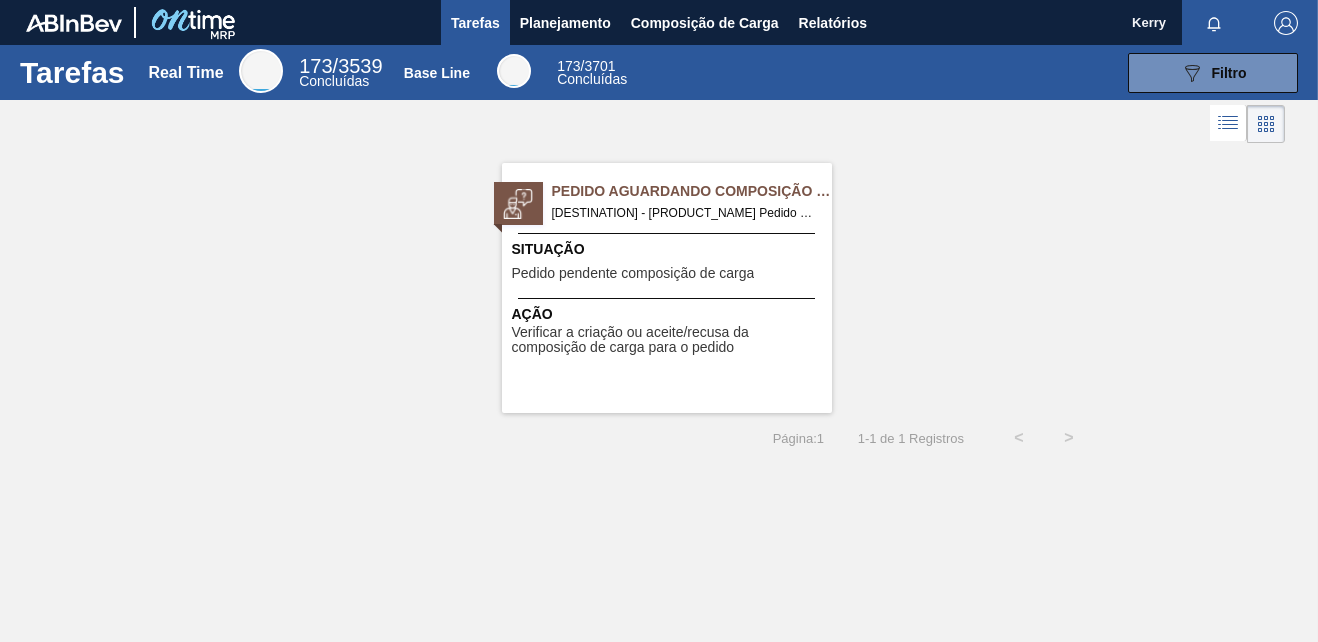 click on "Pedido Aguardando Composição de Carga" at bounding box center [692, 191] 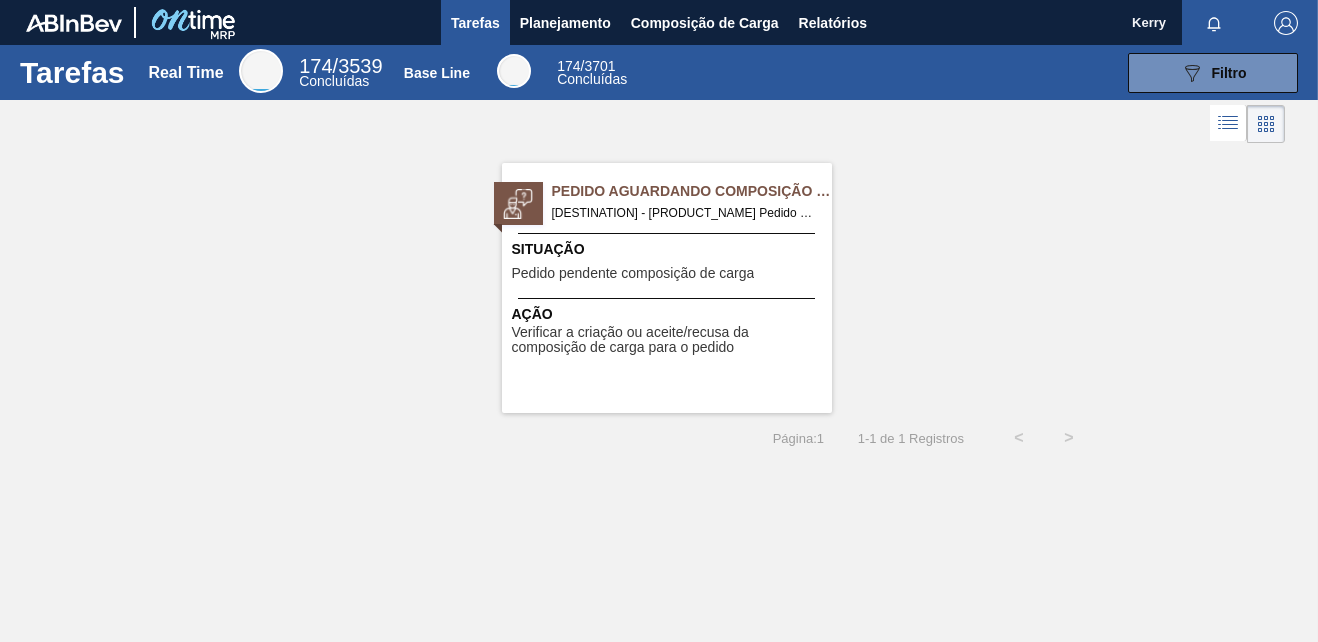 click on "Situação Pedido pendente composição de carga" at bounding box center [669, 263] 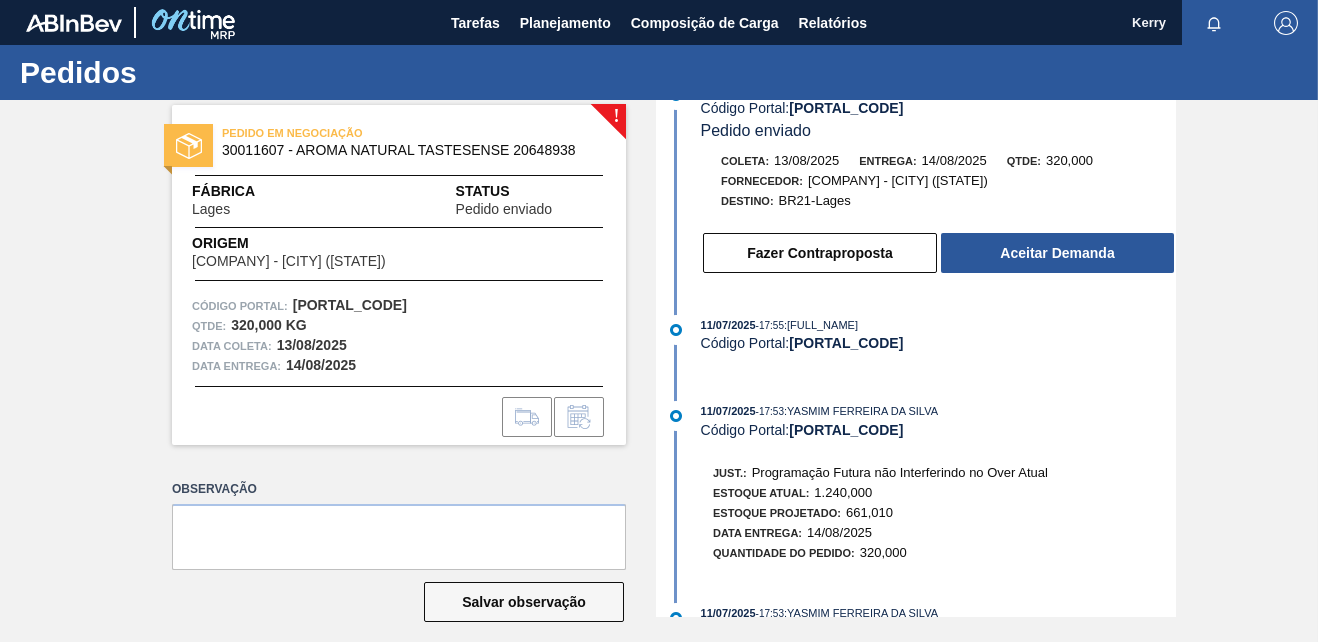 scroll, scrollTop: 0, scrollLeft: 0, axis: both 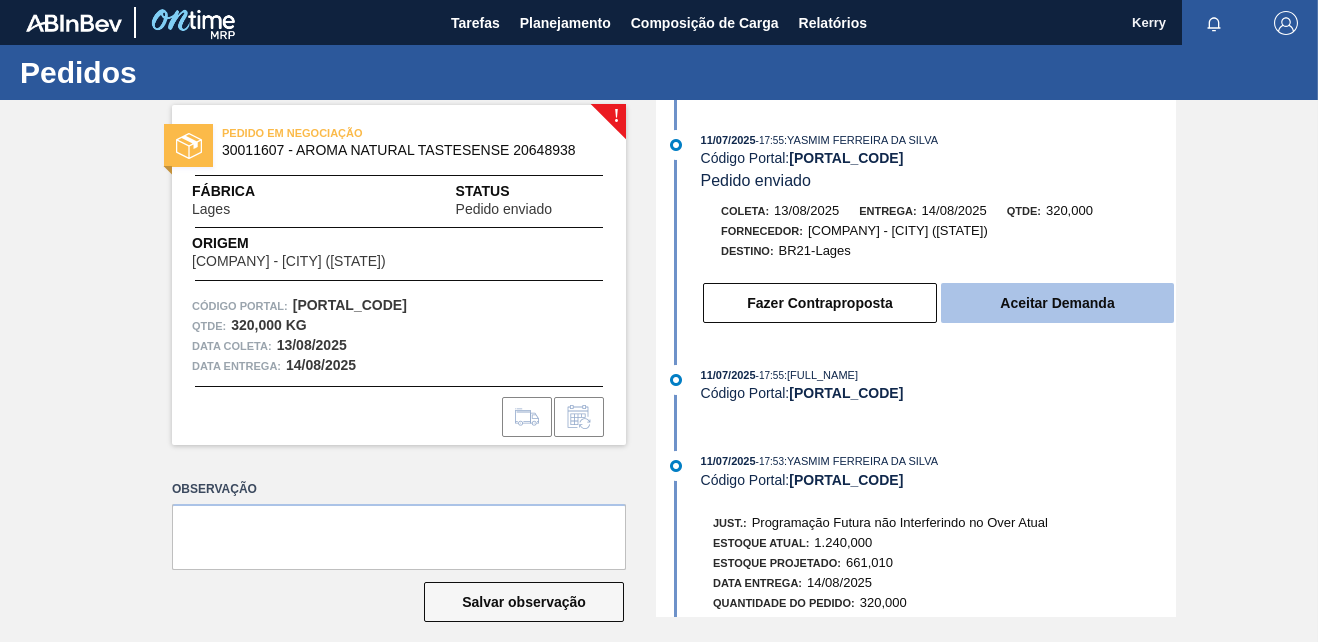 click on "Aceitar Demanda" at bounding box center [1057, 303] 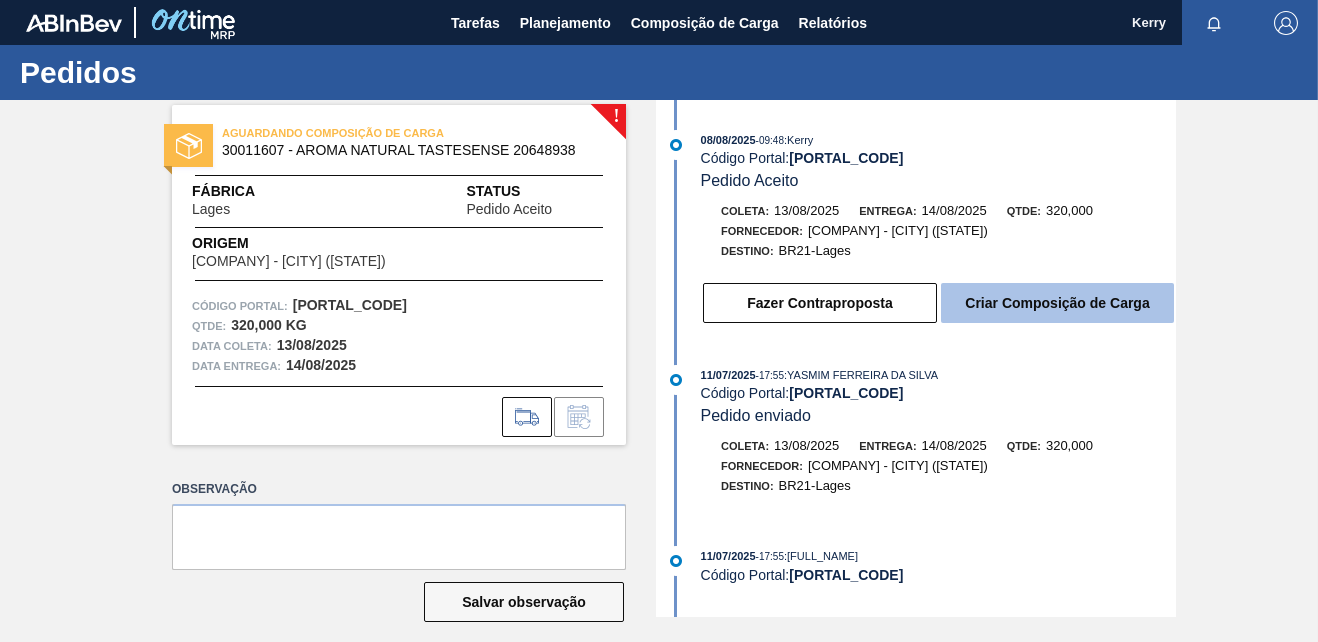 click on "Criar Composição de Carga" at bounding box center [1057, 303] 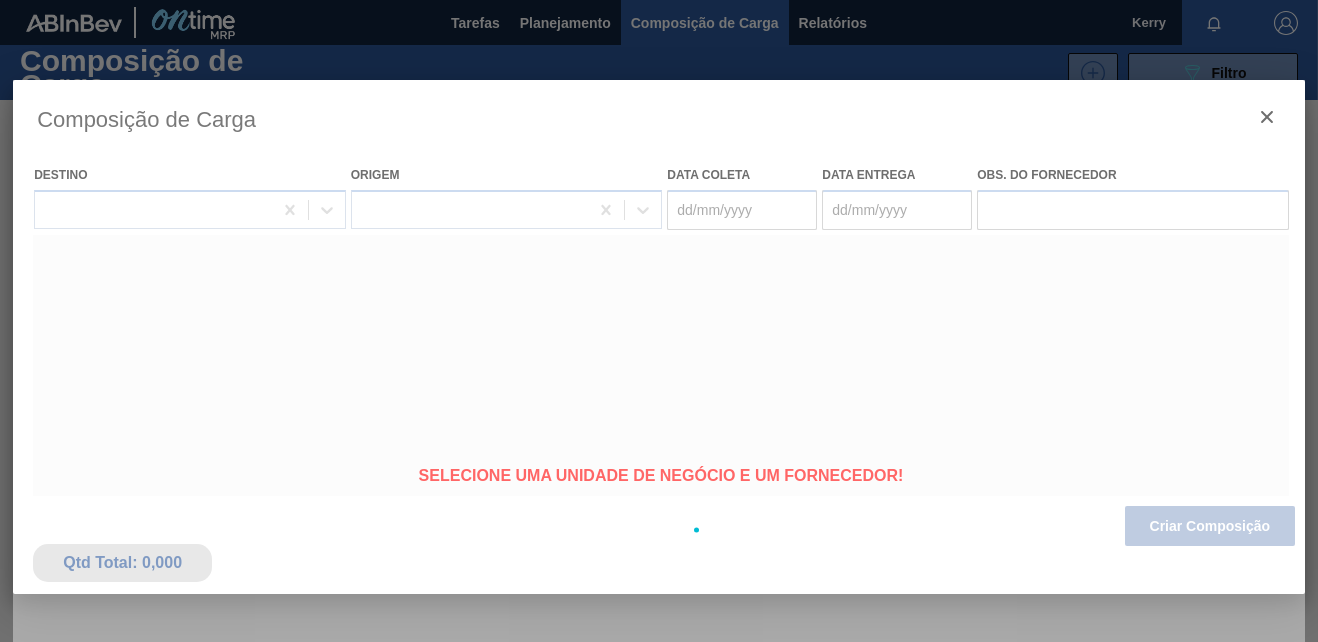 type on "13/08/2025" 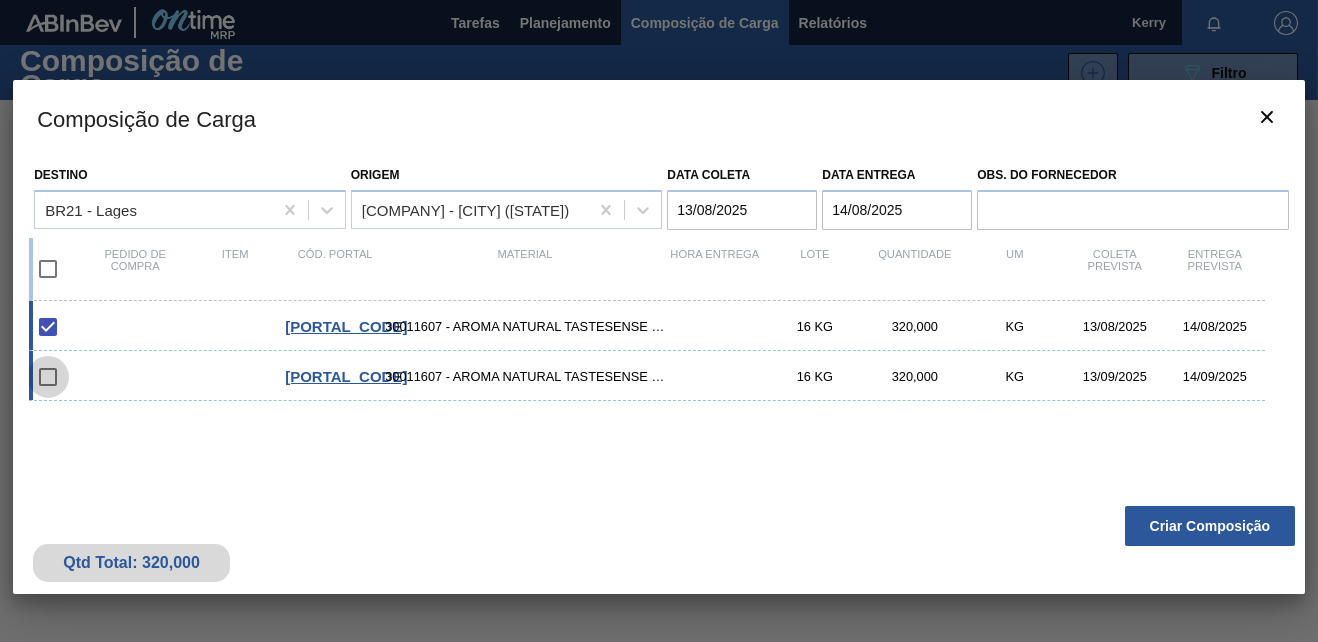 click at bounding box center [48, 377] 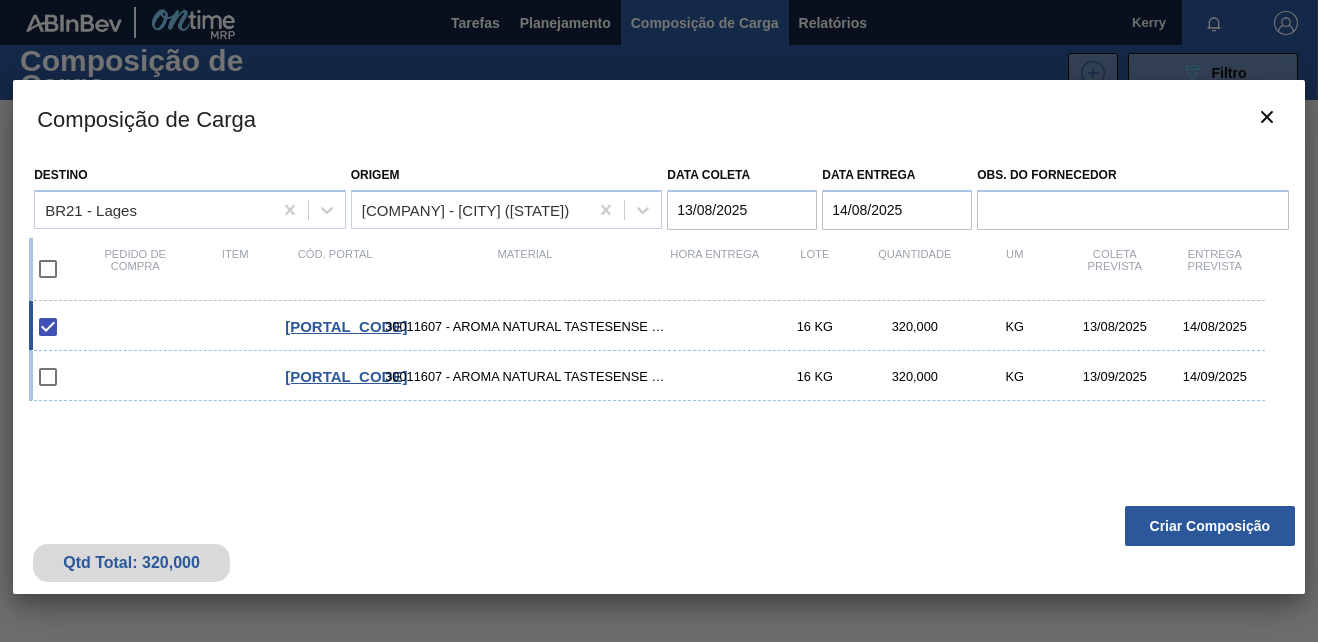 drag, startPoint x: 1189, startPoint y: 521, endPoint x: 1025, endPoint y: 349, distance: 237.65521 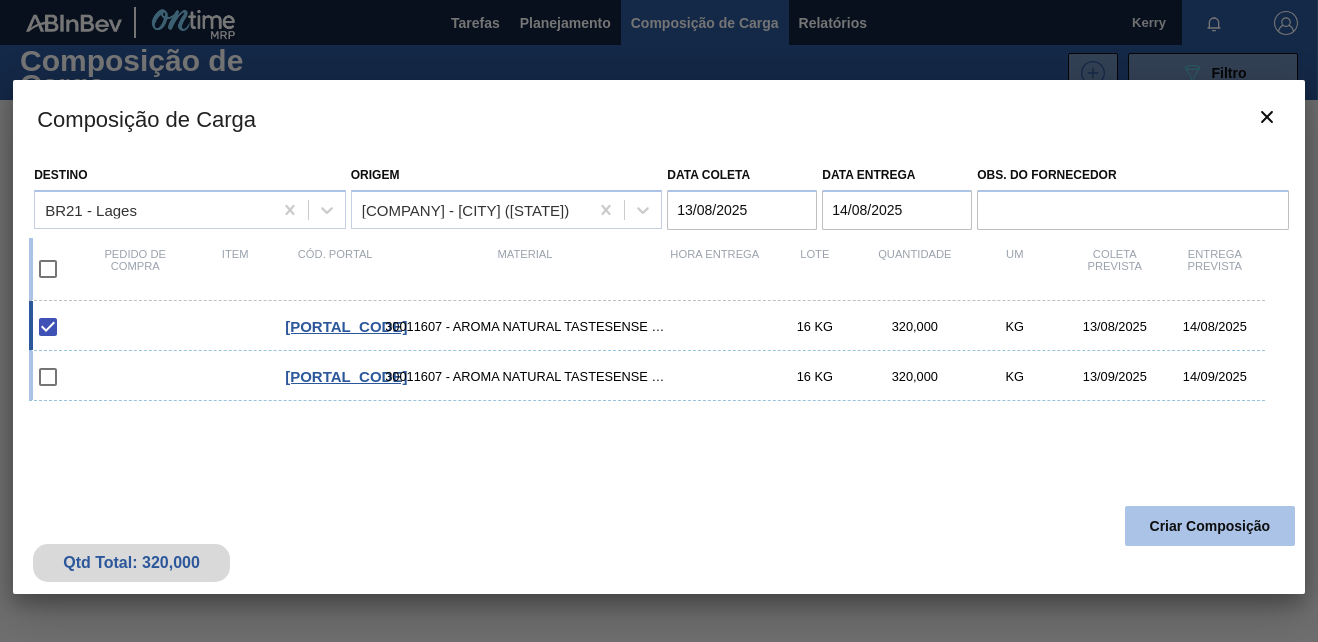 click on "Criar Composição" at bounding box center [1210, 526] 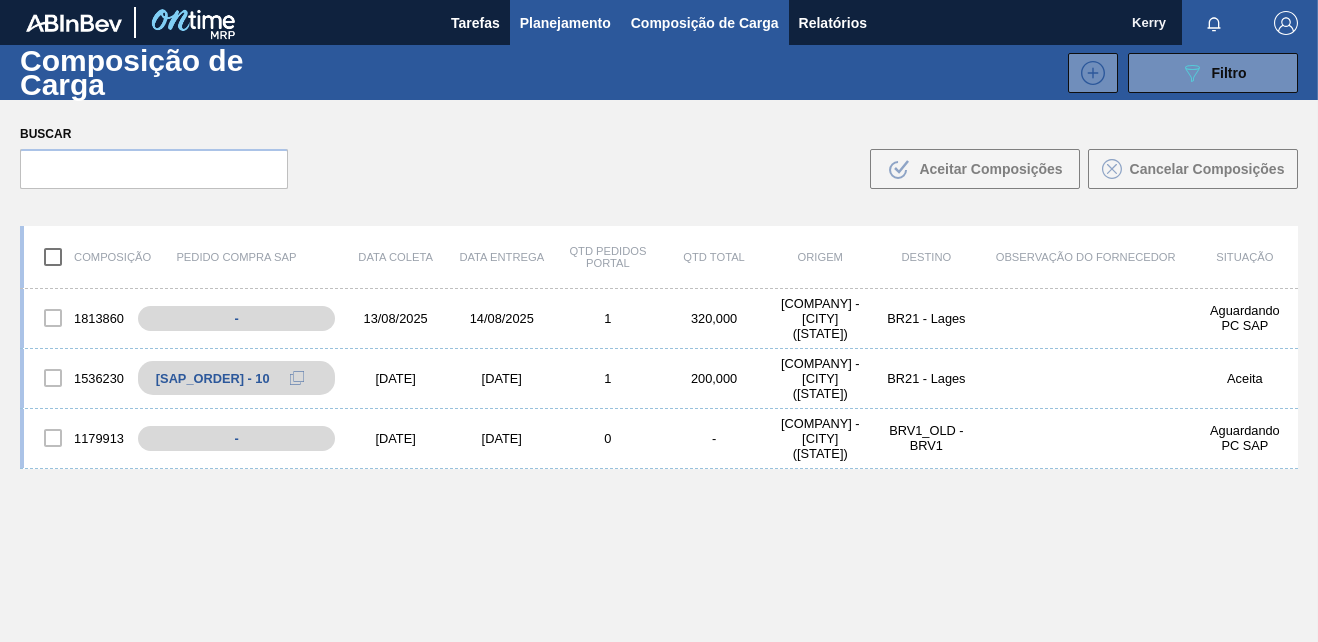 click on "Planejamento" at bounding box center [565, 23] 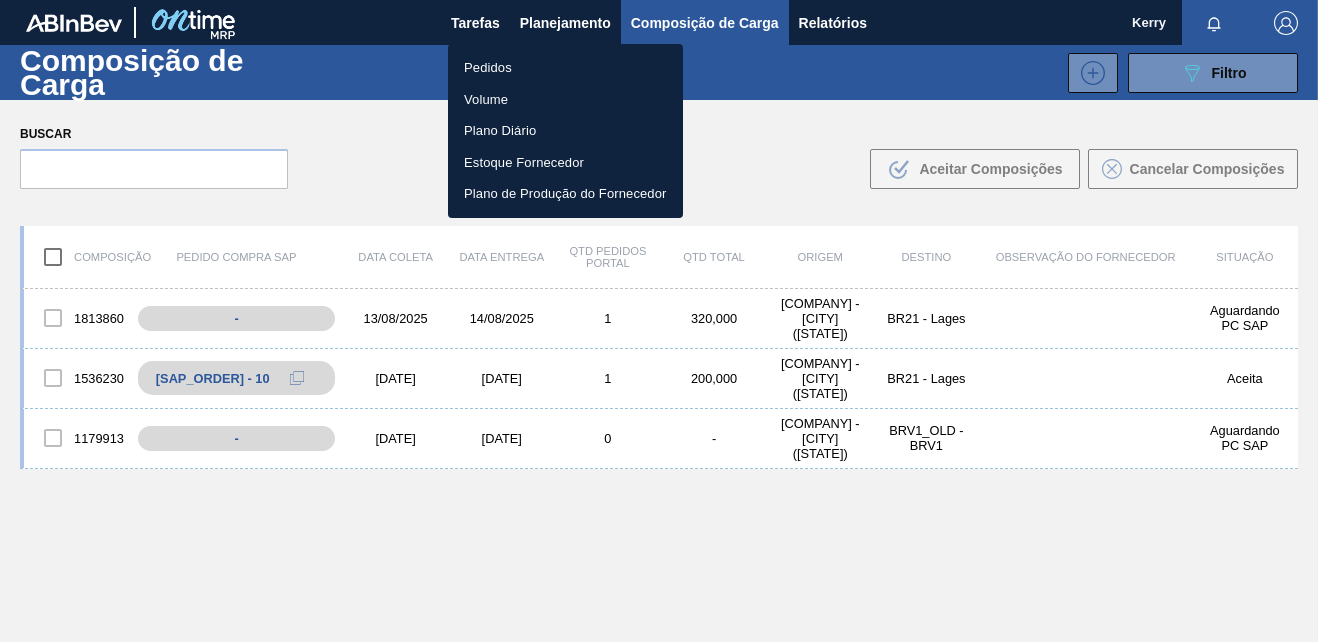 click on "Pedidos" at bounding box center (565, 68) 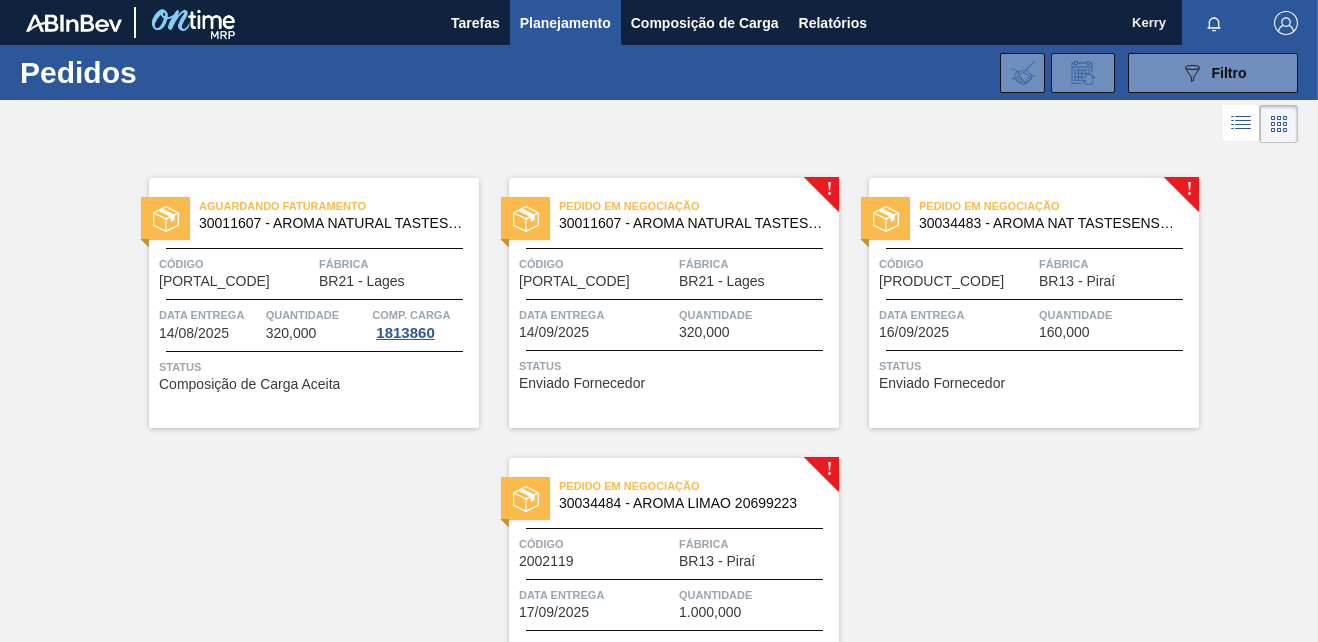 click on "Código" at bounding box center (236, 264) 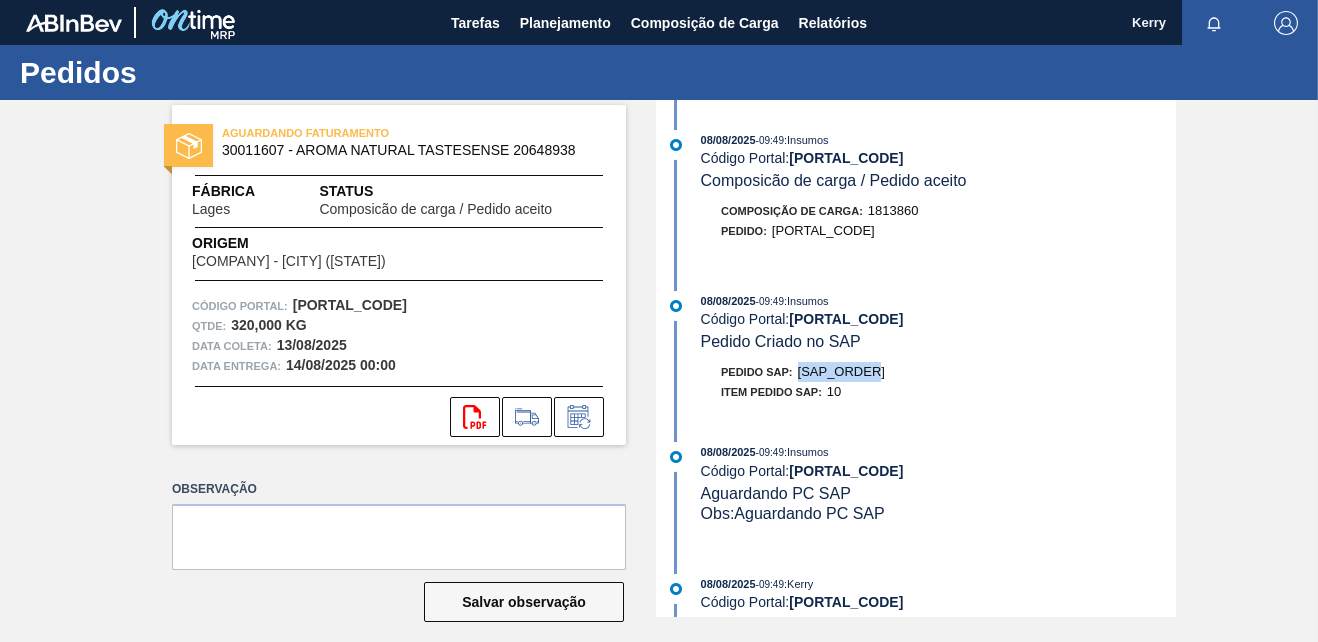 drag, startPoint x: 799, startPoint y: 370, endPoint x: 872, endPoint y: 375, distance: 73.171036 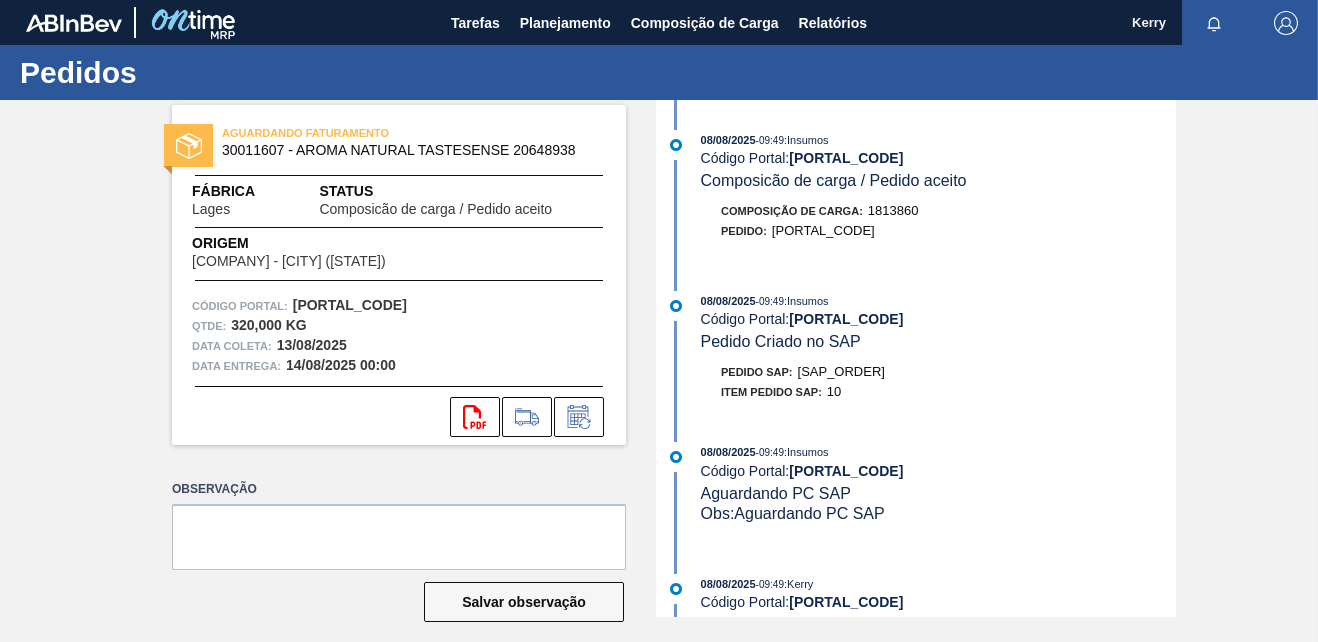 click on "[DATE]  -  [TIME] :  Insumos Código Portal:  [PORTAL_CODE] Composicão de carga / Pedido aceito Composição de Carga : [CARGO_COMPOSITION] Pedido : [PORTAL_CODE] [DATE]  -  [TIME] :  Insumos Código Portal:  [PORTAL_CODE] Pedido Criado no SAP Pedido SAP:  [SAP_ORDER] Item pedido SAP: 10 [DATE]  -  [TIME] :  Insumos Código Portal:  [PORTAL_CODE] Aguardando PC SAP Obs:  Aguardando PC SAP [DATE]  -  [TIME] :  Kerry Código Portal:  [PORTAL_CODE] Pedido inserido na composição de carga Composição de Carga : [CARGO_COMPOSITION] [DATE]  -  [TIME] :  Kerry Código Portal:  [PORTAL_CODE] Pedido Aceito Coleta: [DATE] Entrega: [DATE] Qtde: 320,000 Fornecedor: [COMPANY] - [CITY] ([STATE]) Destino: [DESTINATION] [DATE]  -  [TIME] :  [FULL_NAME] Código Portal:  [PORTAL_CODE] Pedido enviado Coleta: [DATE] Entrega: [DATE] Qtde: 320,000 Fornecedor: [COMPANY] - [CITY] ([STATE]) Destino: [DESTINATION] [DATE]  -  [TIME] :  [FULL_NAME] Código Portal:  [PORTAL_CODE] [DATE]  -  [TIME] :  [FULL_NAME] Código Portal:  [PORTAL_CODE]   Just.:  661,010" at bounding box center (918, 358) 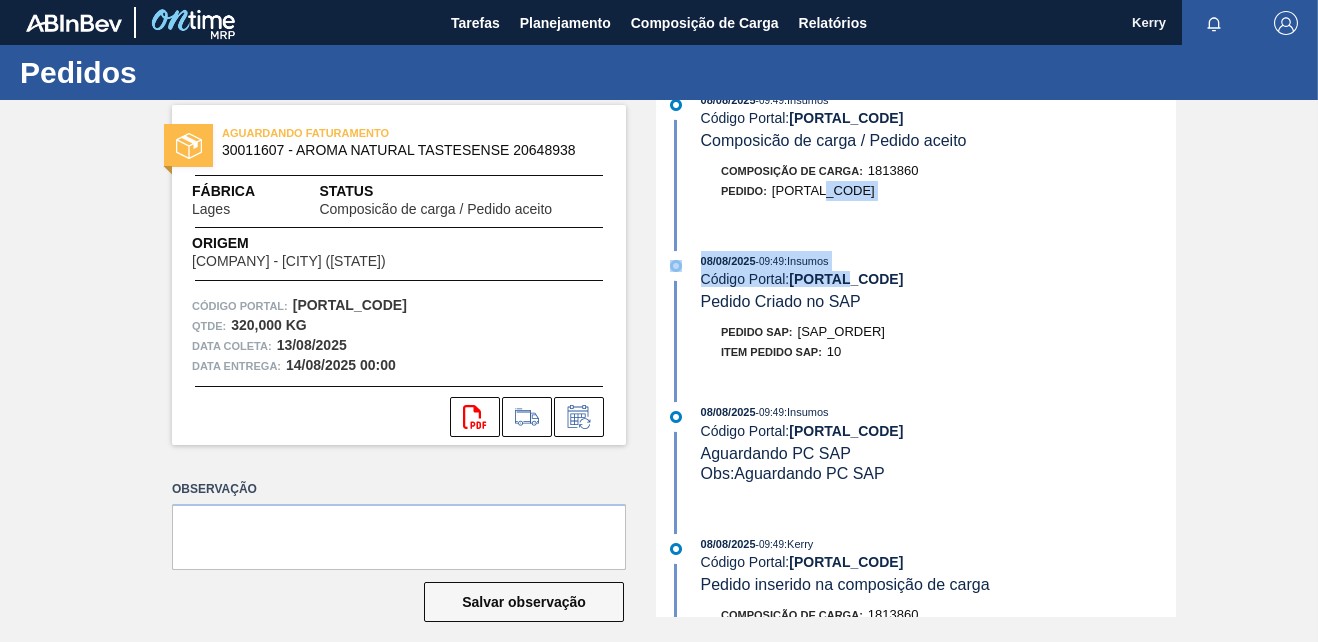 drag, startPoint x: 1174, startPoint y: 278, endPoint x: 1174, endPoint y: 202, distance: 76 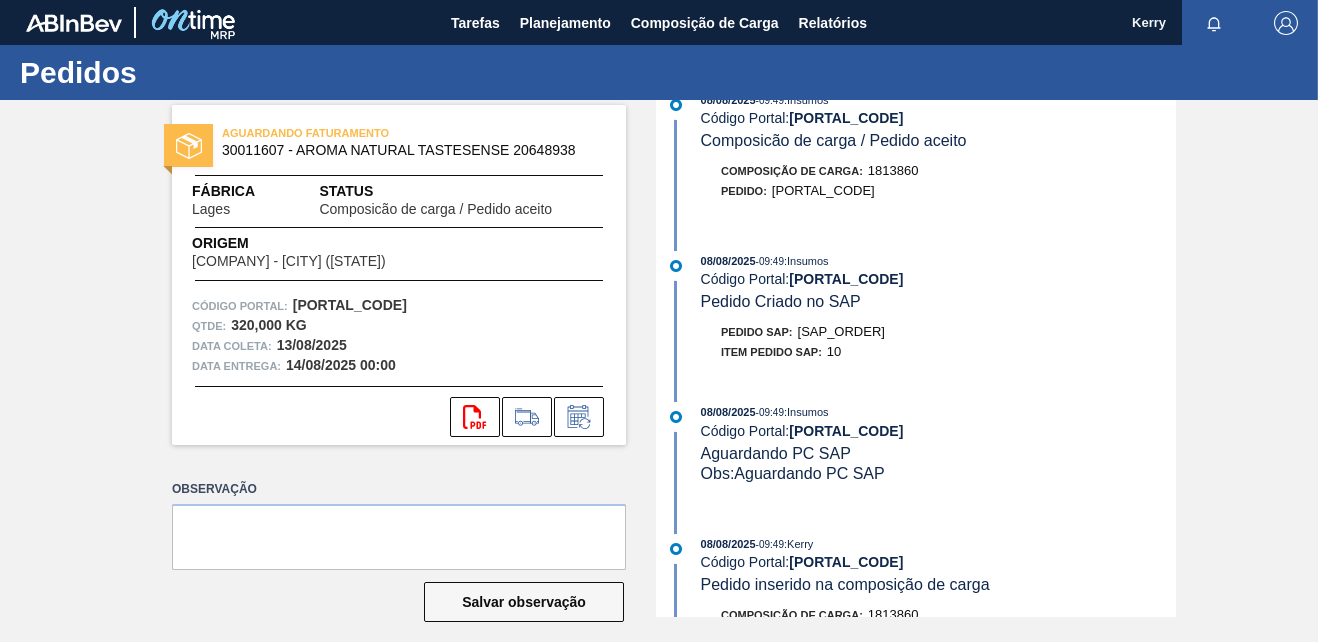 click on "Pedido SAP:  [SAP_ORDER]" at bounding box center [938, 332] 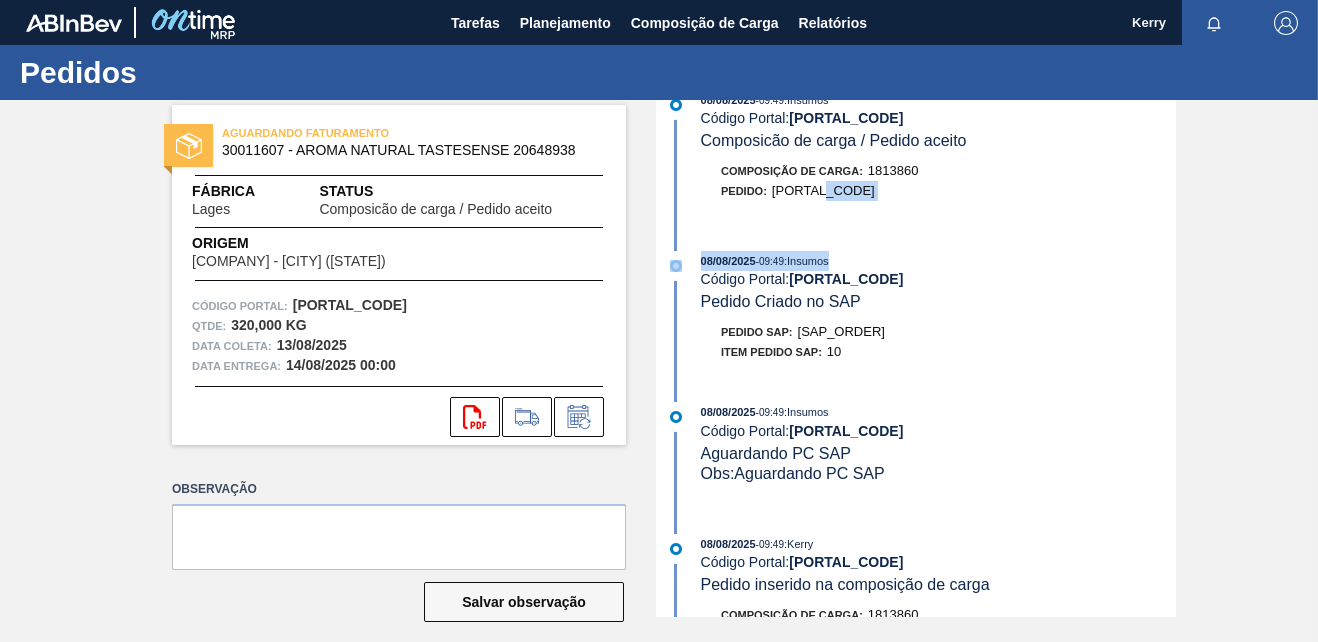drag, startPoint x: 1177, startPoint y: 251, endPoint x: 1169, endPoint y: 196, distance: 55.578773 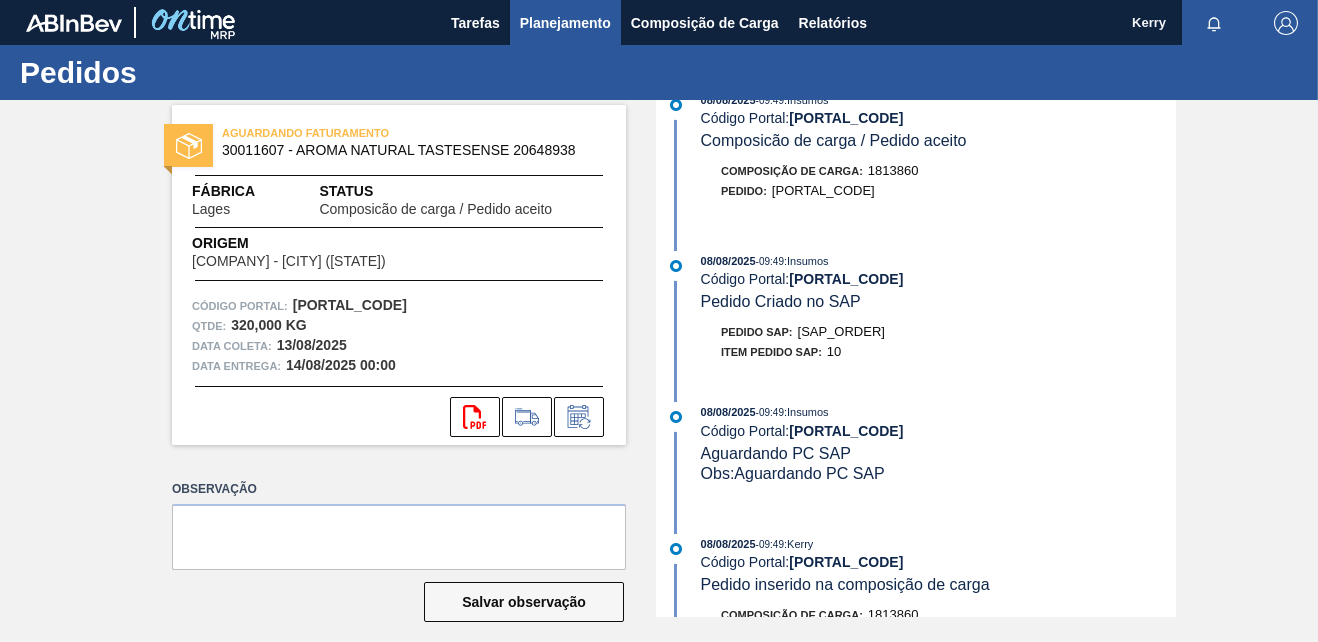 click on "Planejamento" at bounding box center (565, 23) 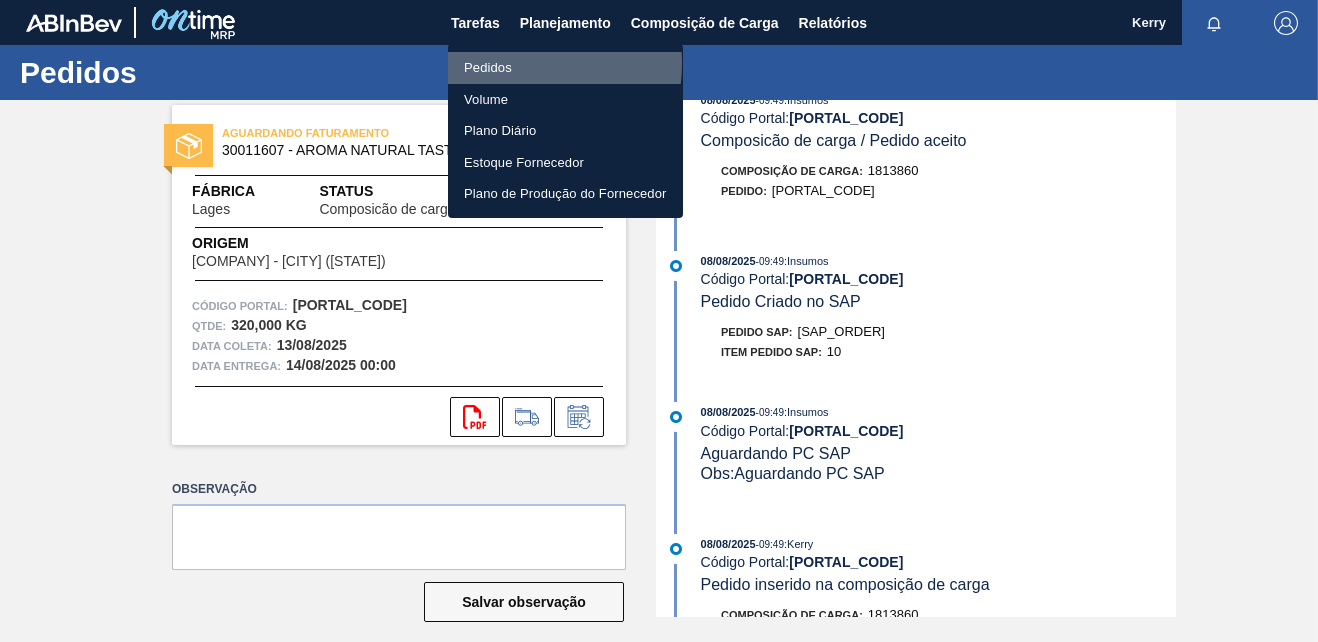 click on "Pedidos" at bounding box center (565, 68) 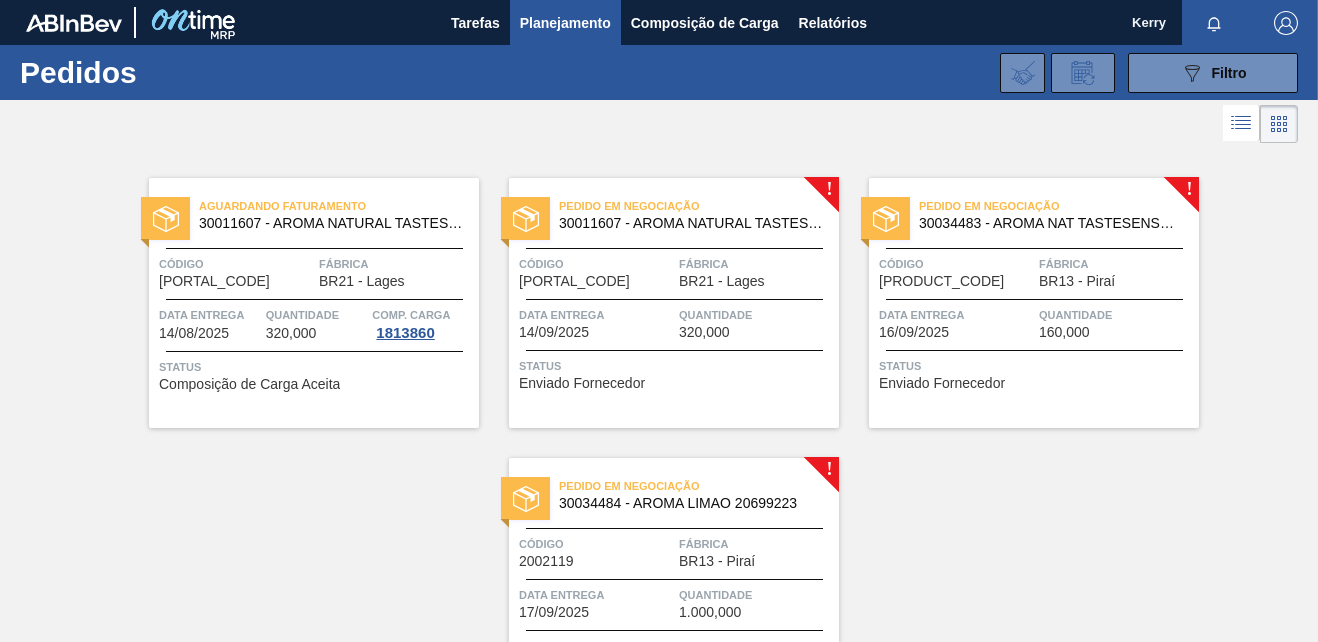 click on "Quantidade" at bounding box center (756, 315) 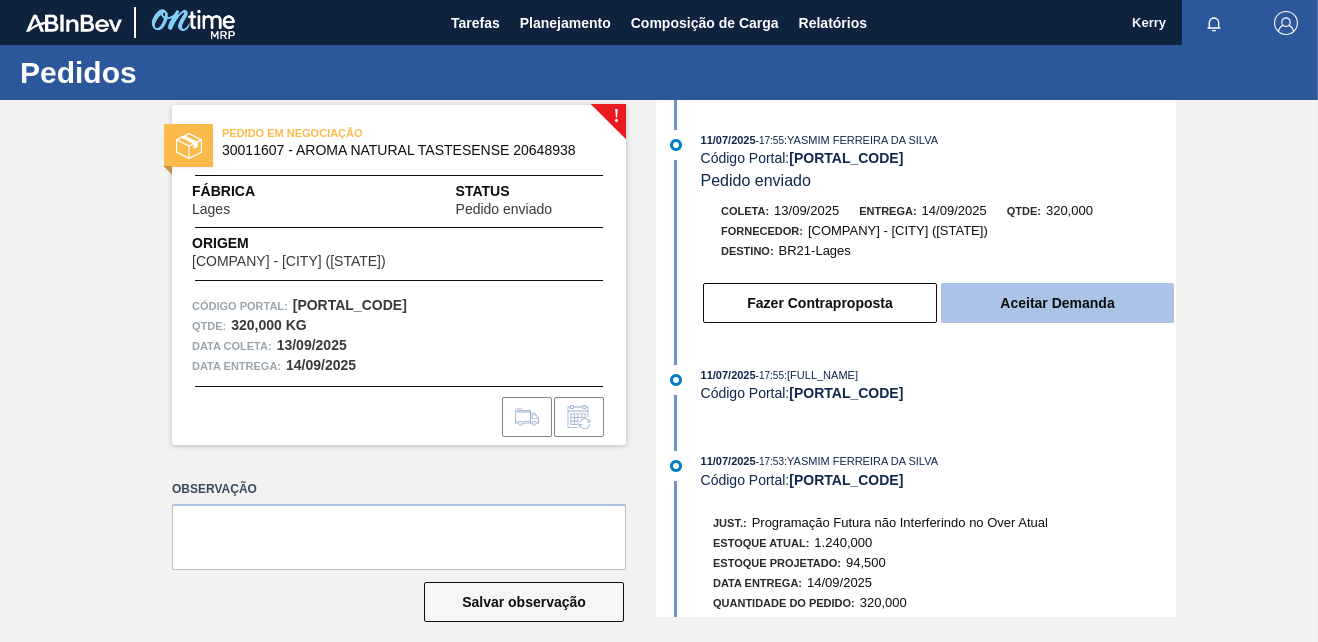 click on "Aceitar Demanda" at bounding box center (1057, 303) 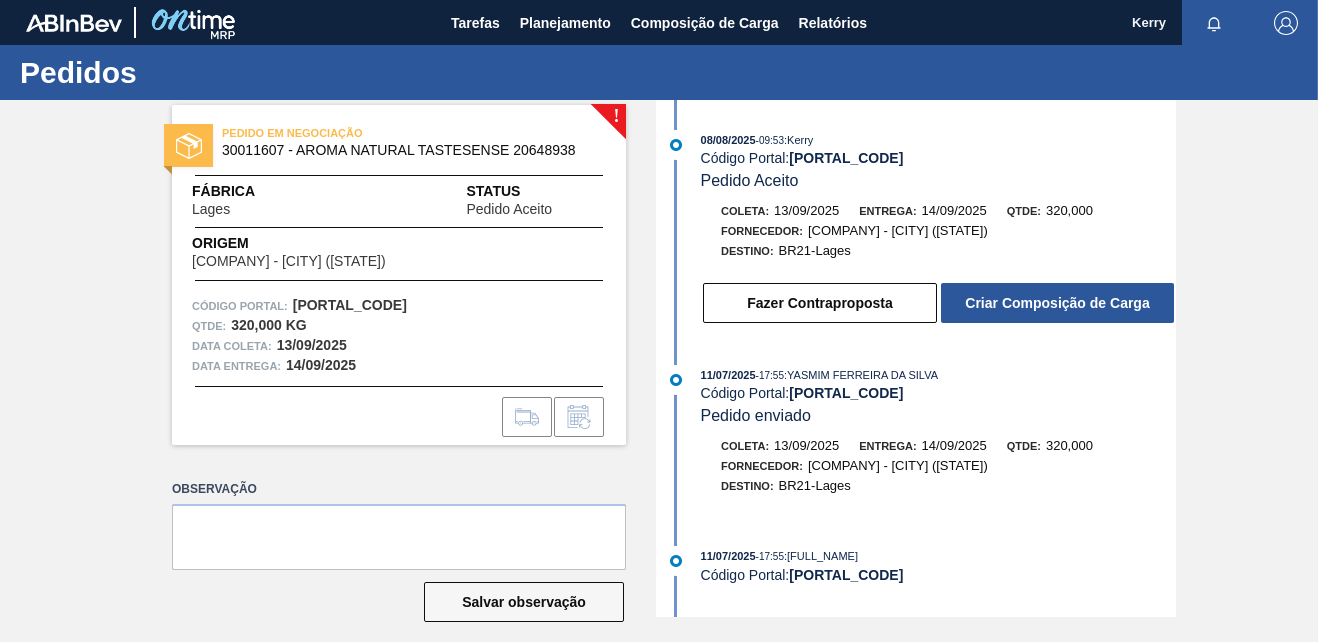 click on "Criar Composição de Carga" at bounding box center [1057, 303] 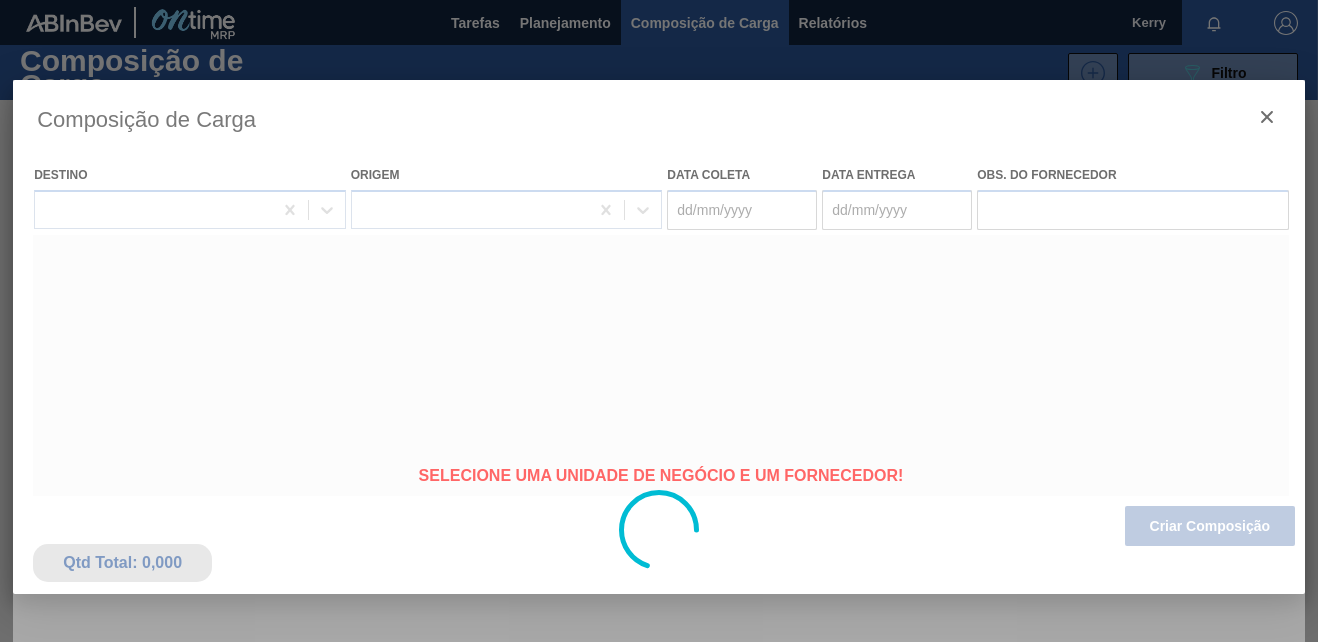 type on "13/09/2025" 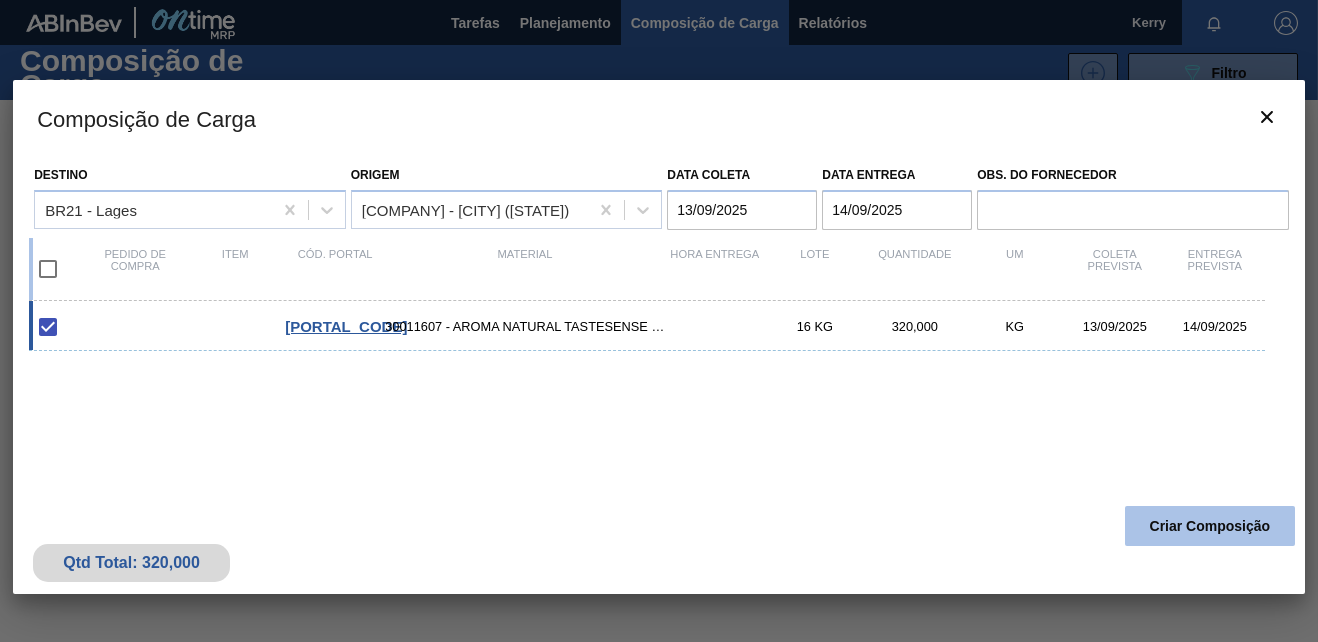 click on "Criar Composição" at bounding box center [1210, 526] 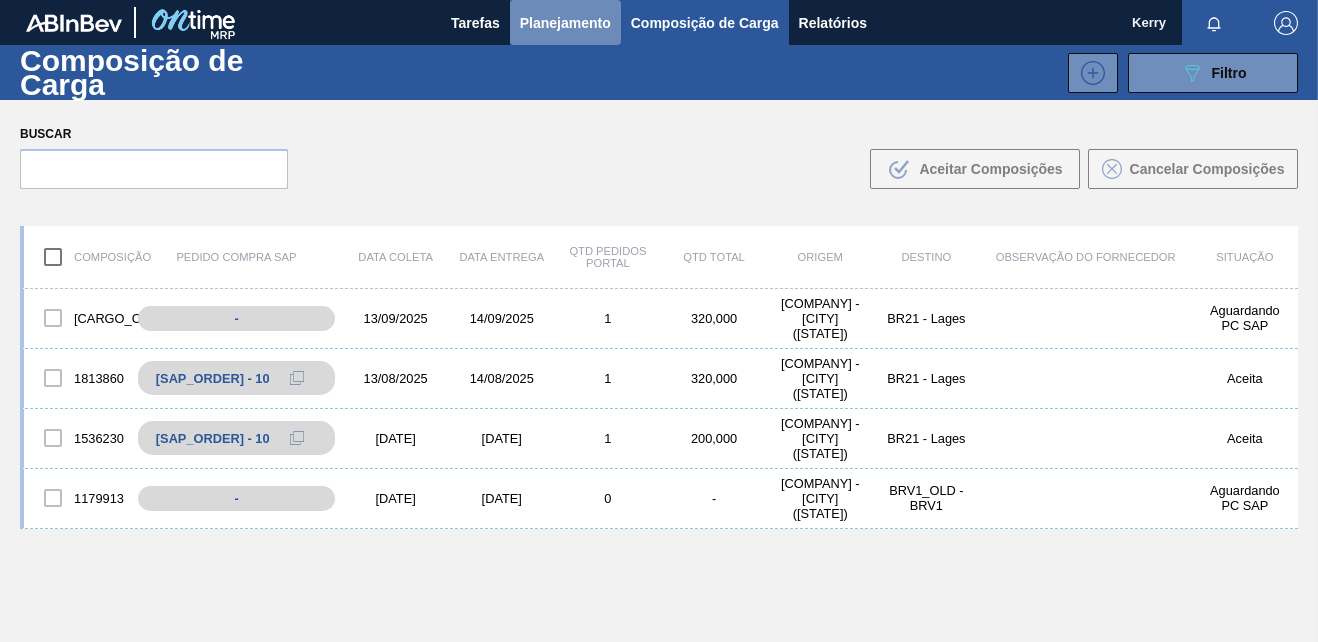 click on "Planejamento" at bounding box center (565, 23) 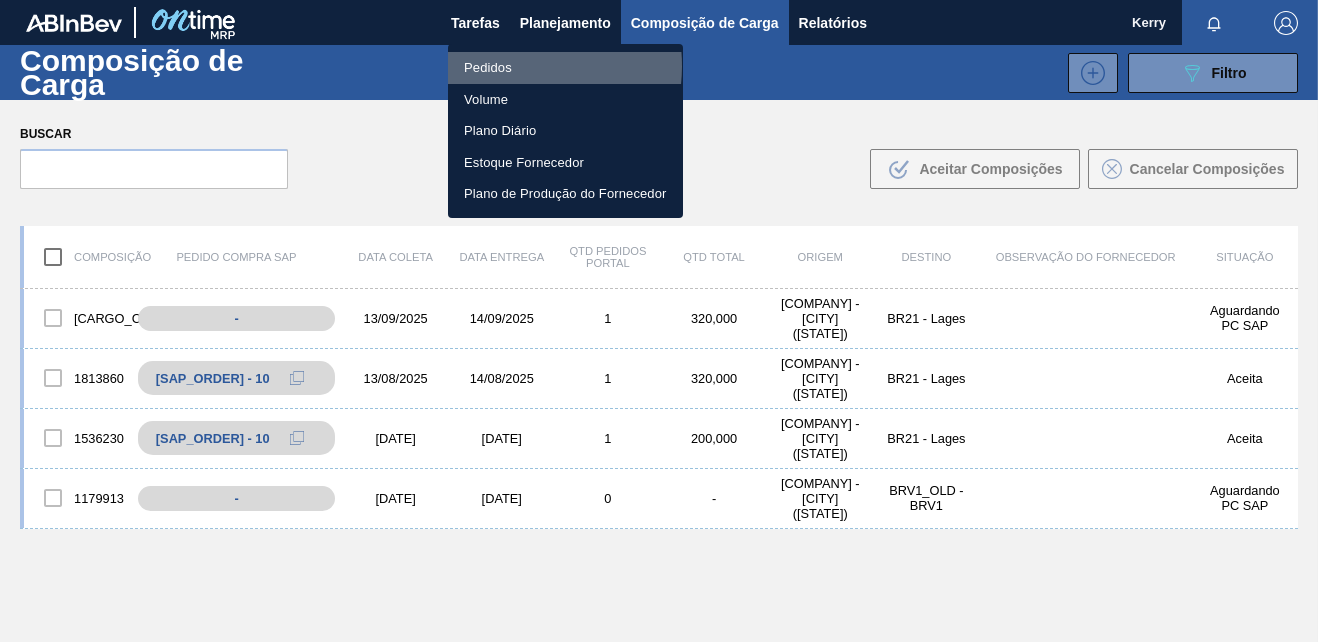 click on "Pedidos" at bounding box center (565, 68) 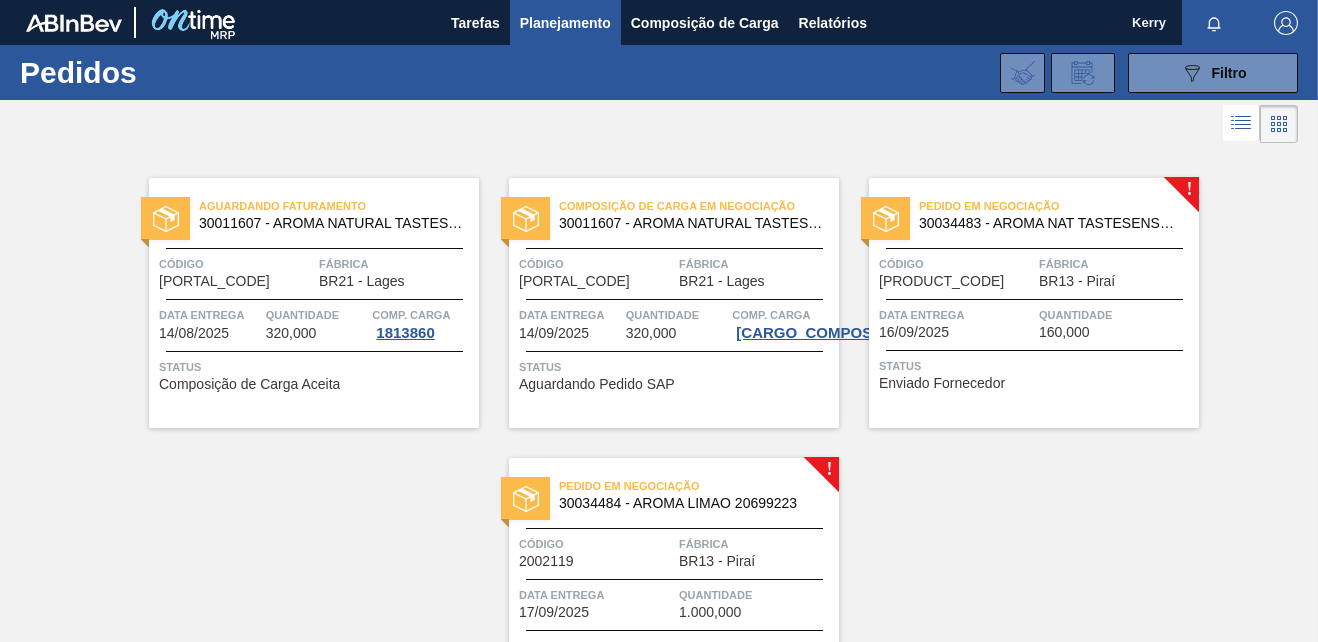 click on "Data entrega [DATE]" at bounding box center (956, 322) 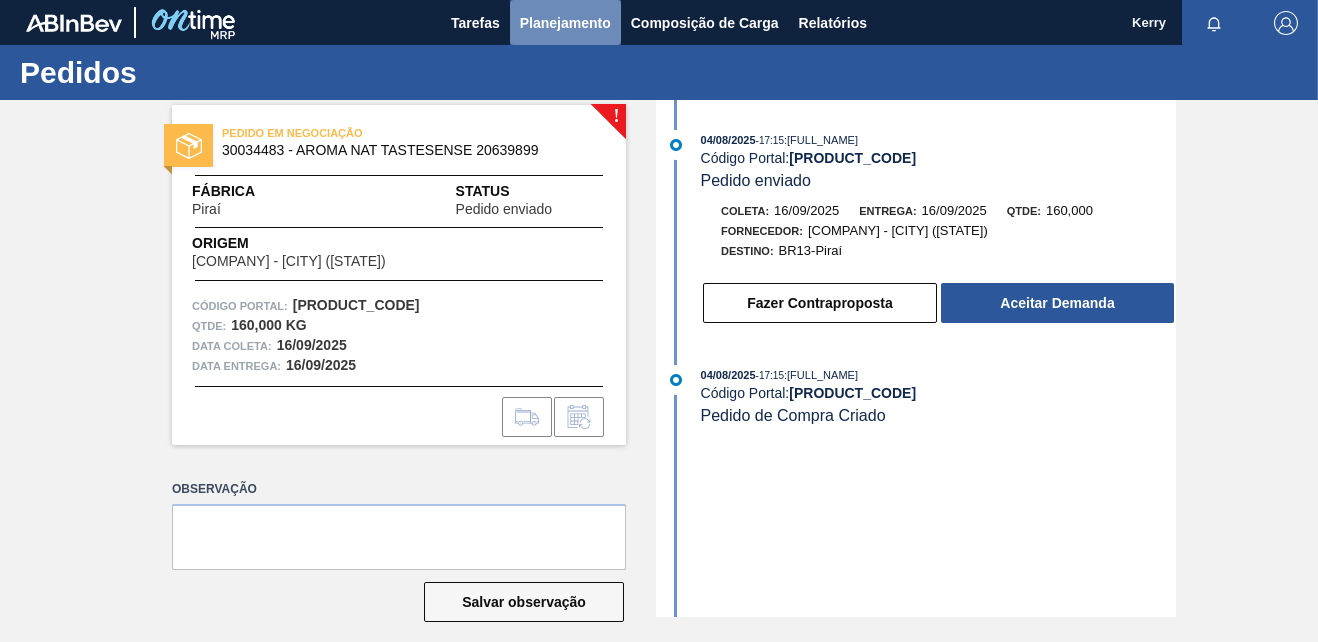 click on "Planejamento" at bounding box center (565, 23) 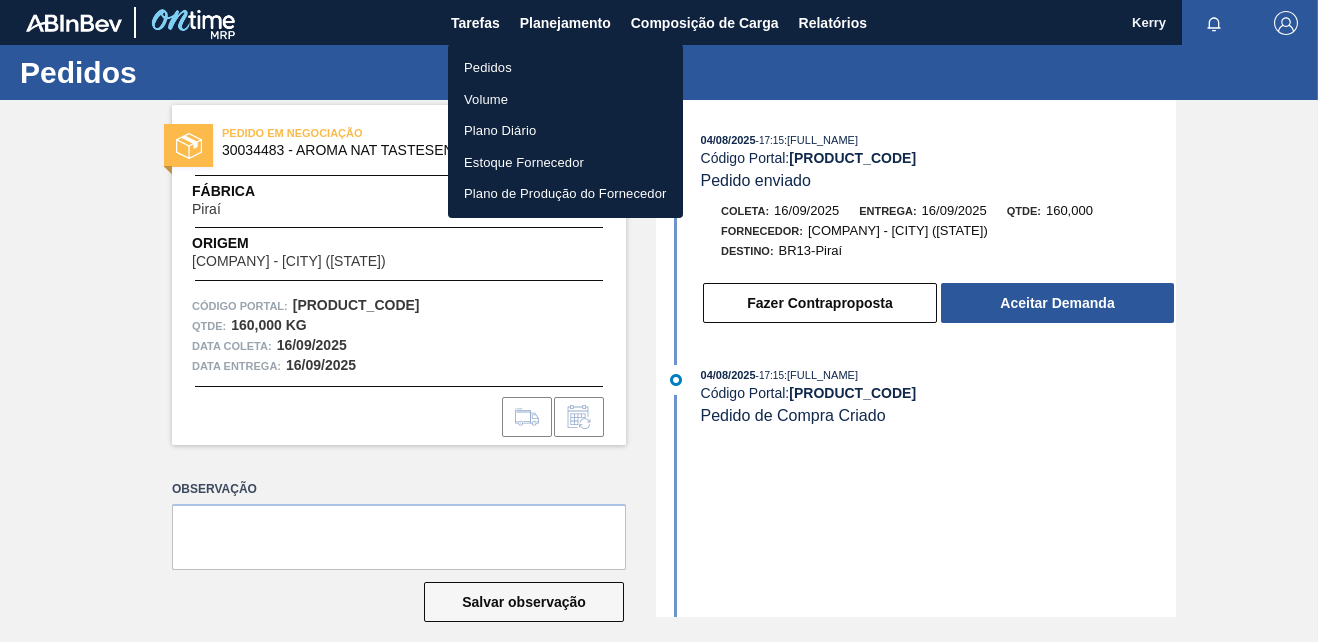 click on "Pedidos" at bounding box center [565, 68] 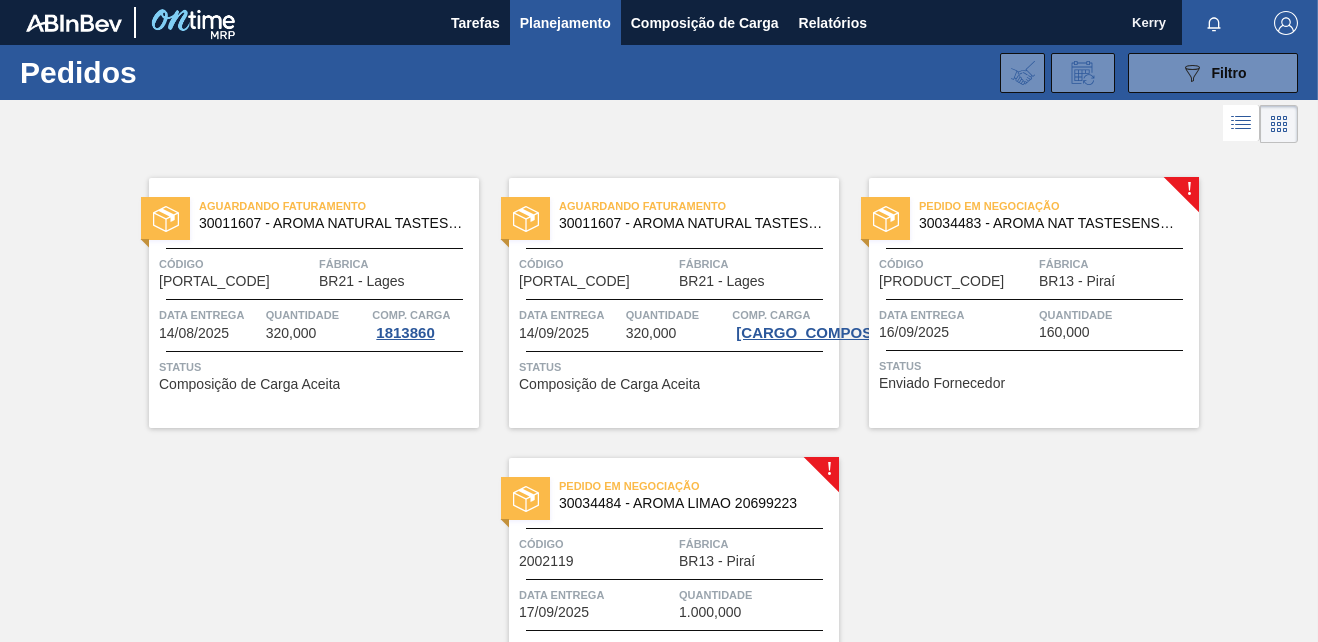 click on "Aguardando Faturamento [ORDER_ID] - [PRODUCT_NAME] [PRODUCT_CODE] Código [PORTAL_CODE] Fábrica [DESTINATION] Data entrega [DATE] Quantidade 320,000 Comp. Carga [CARGO_COMPOSITION] Status Composição de Carga Aceita" at bounding box center (674, 303) 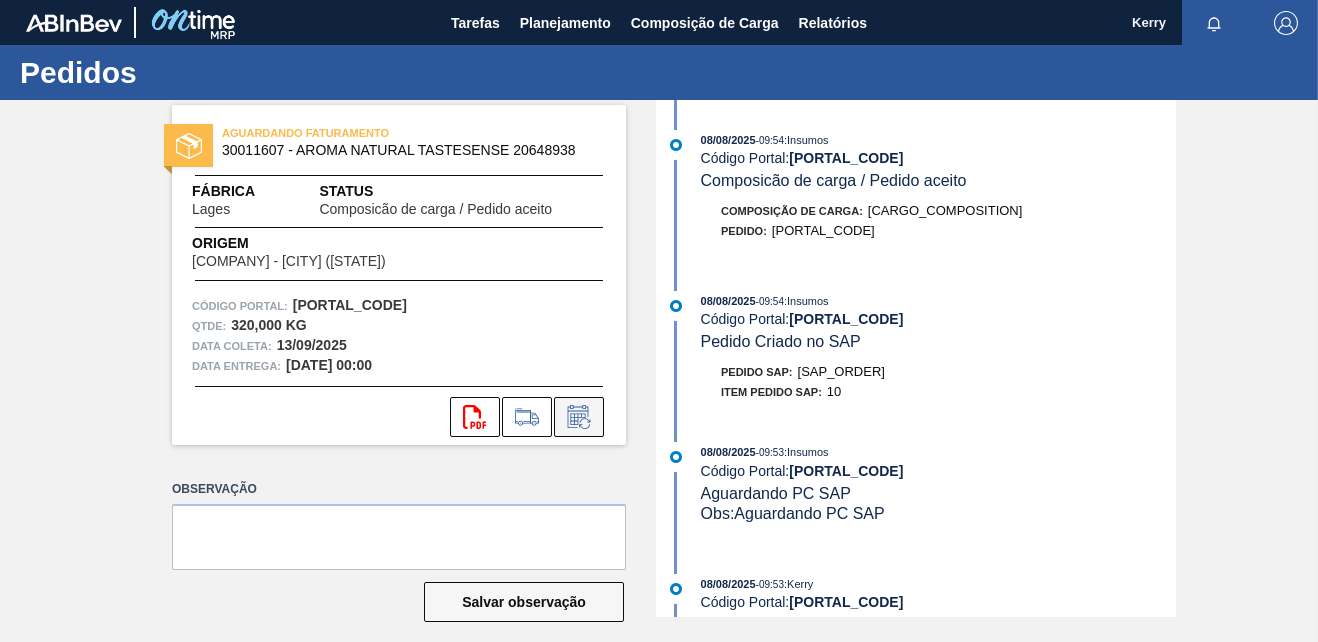 click 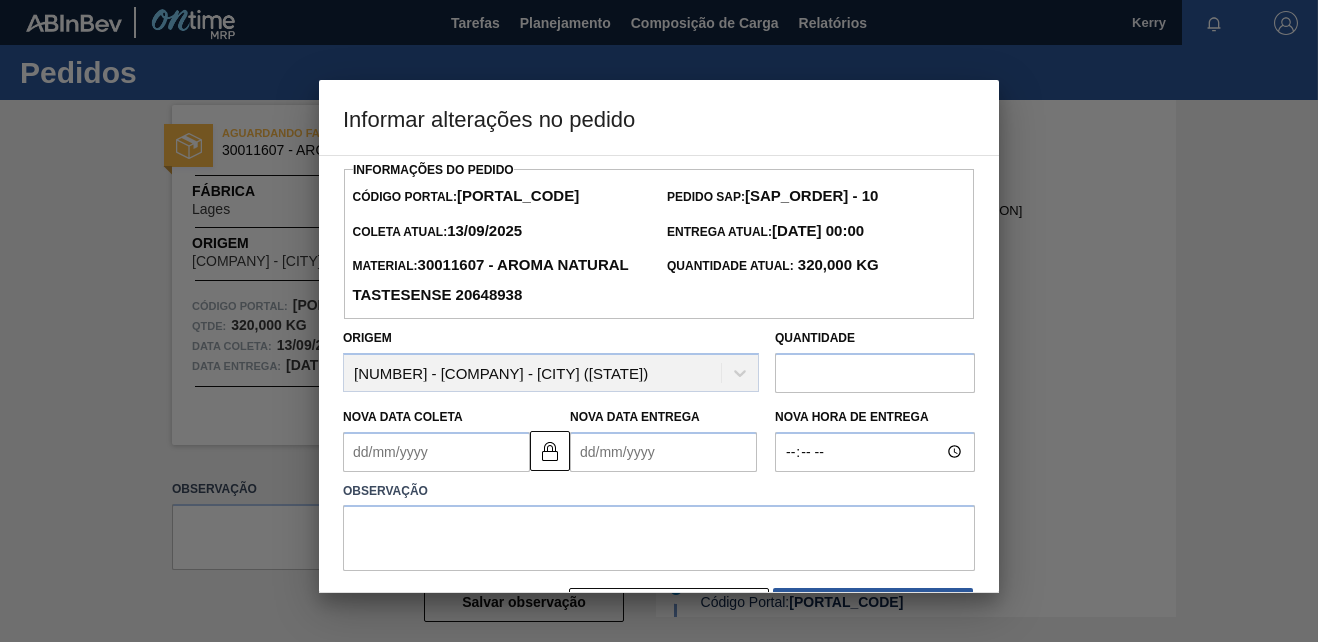 click at bounding box center [659, 321] 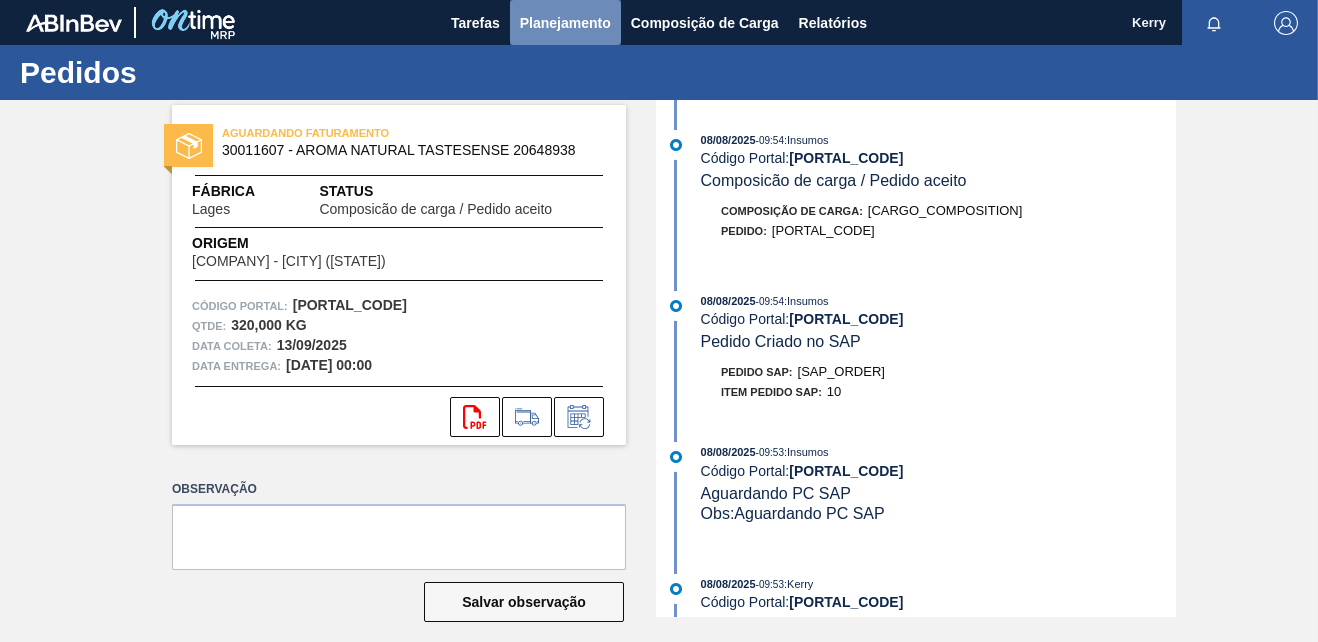 click on "Planejamento" at bounding box center [565, 23] 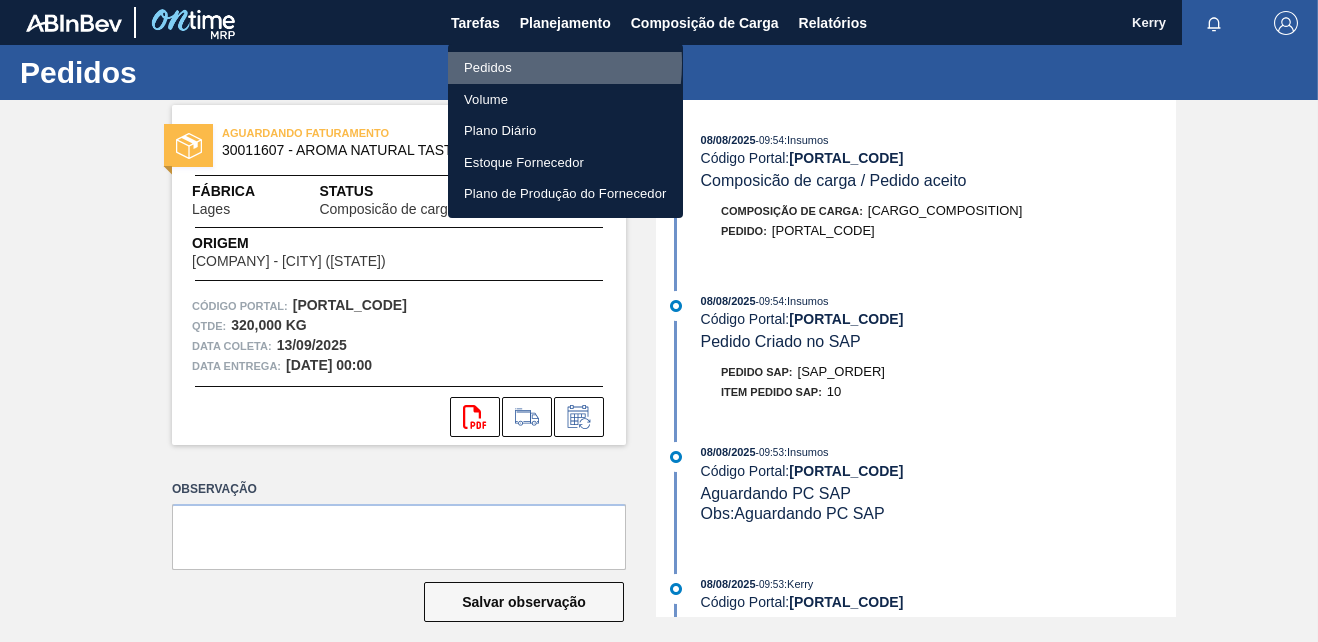 click on "Pedidos" at bounding box center (565, 68) 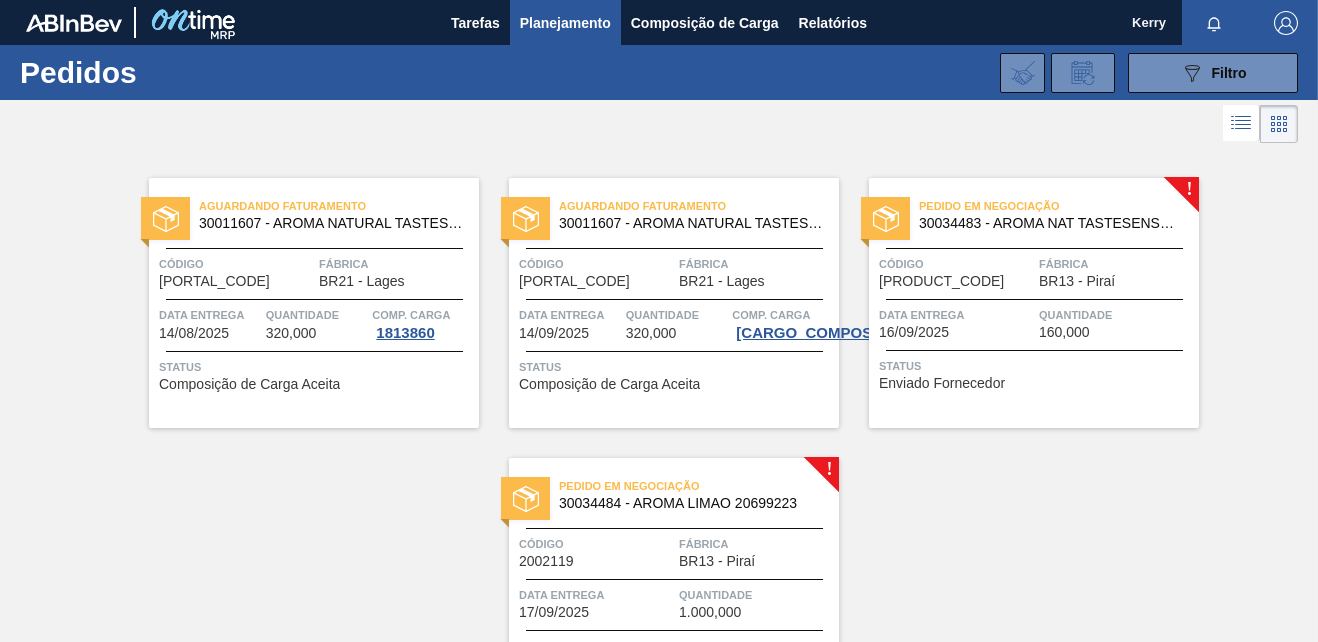click on "Pedido em Negociação [ORDER_ID] - [PRODUCT_NAME] [PRODUCT_CODE] Código [PORTAL_CODE] Fábrica [DESTINATION] Data entrega [DATE] Quantidade 160,000 Status Enviado Fornecedor" at bounding box center (1034, 303) 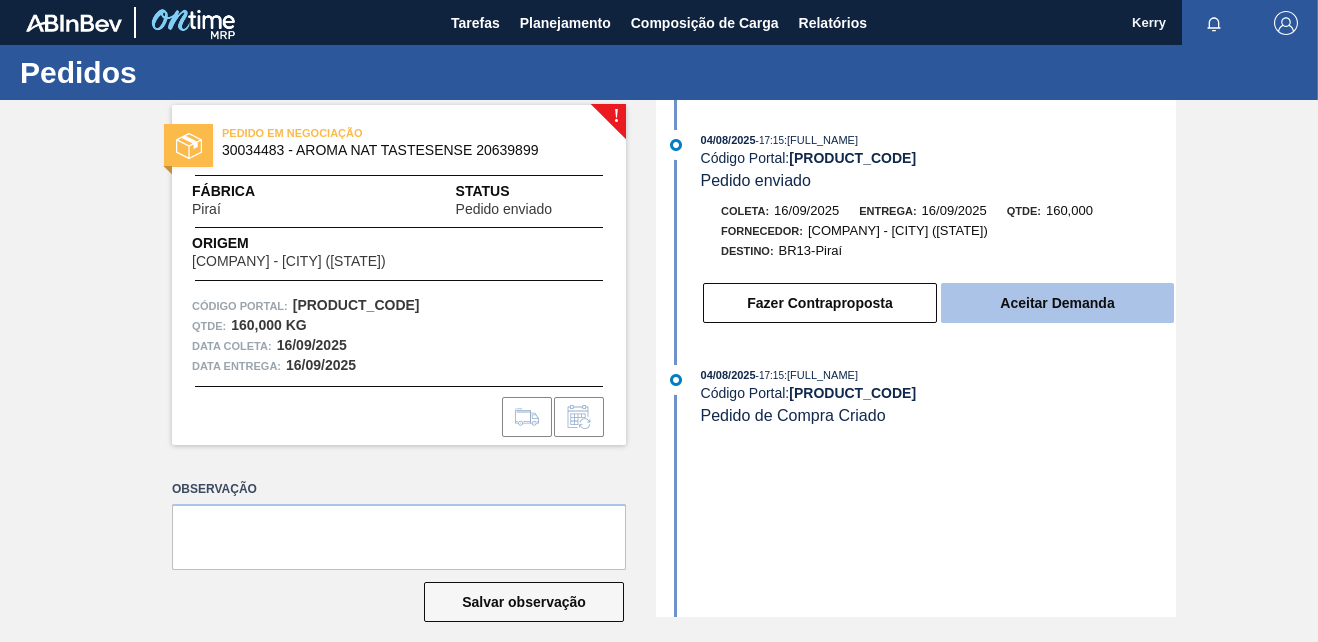 click on "Aceitar Demanda" at bounding box center [1057, 303] 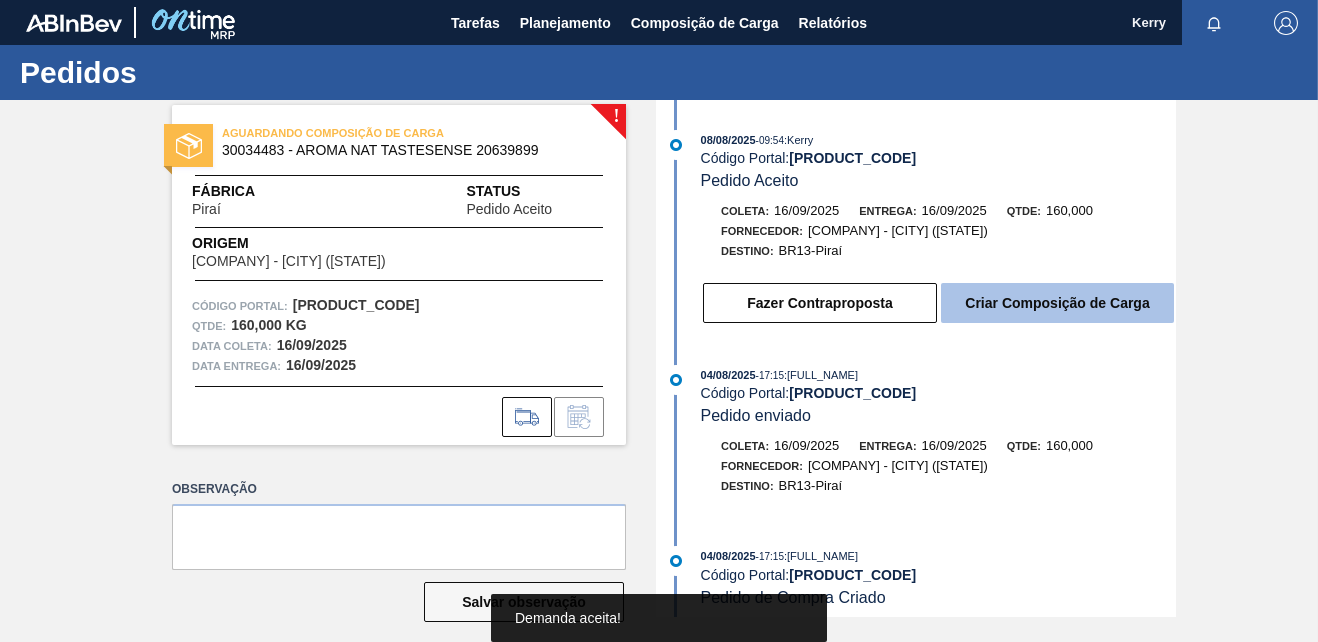 click on "Criar Composição de Carga" at bounding box center (1057, 303) 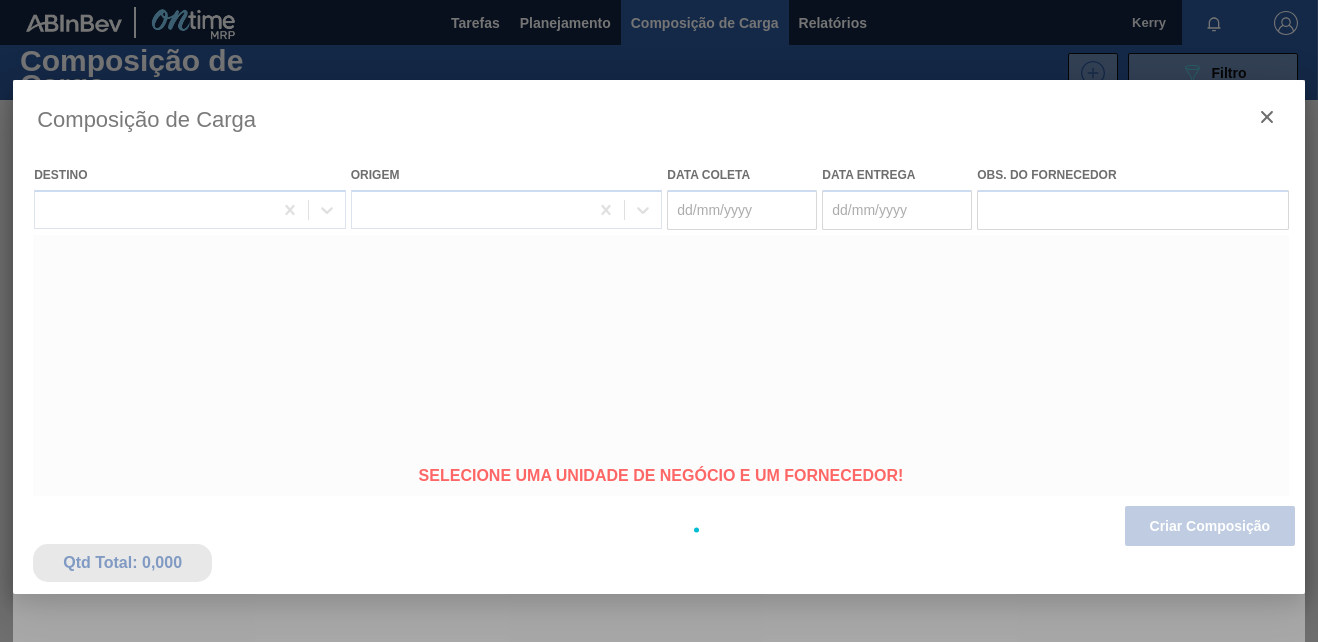 type on "16/09/2025" 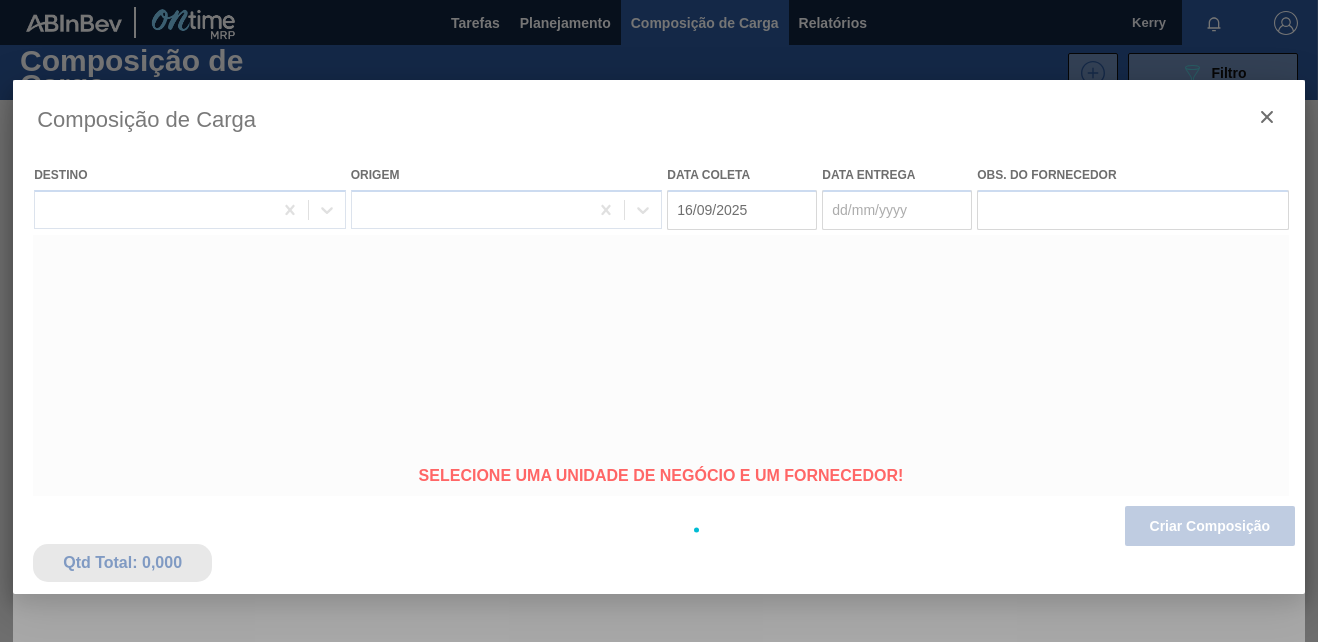 type on "16/09/2025" 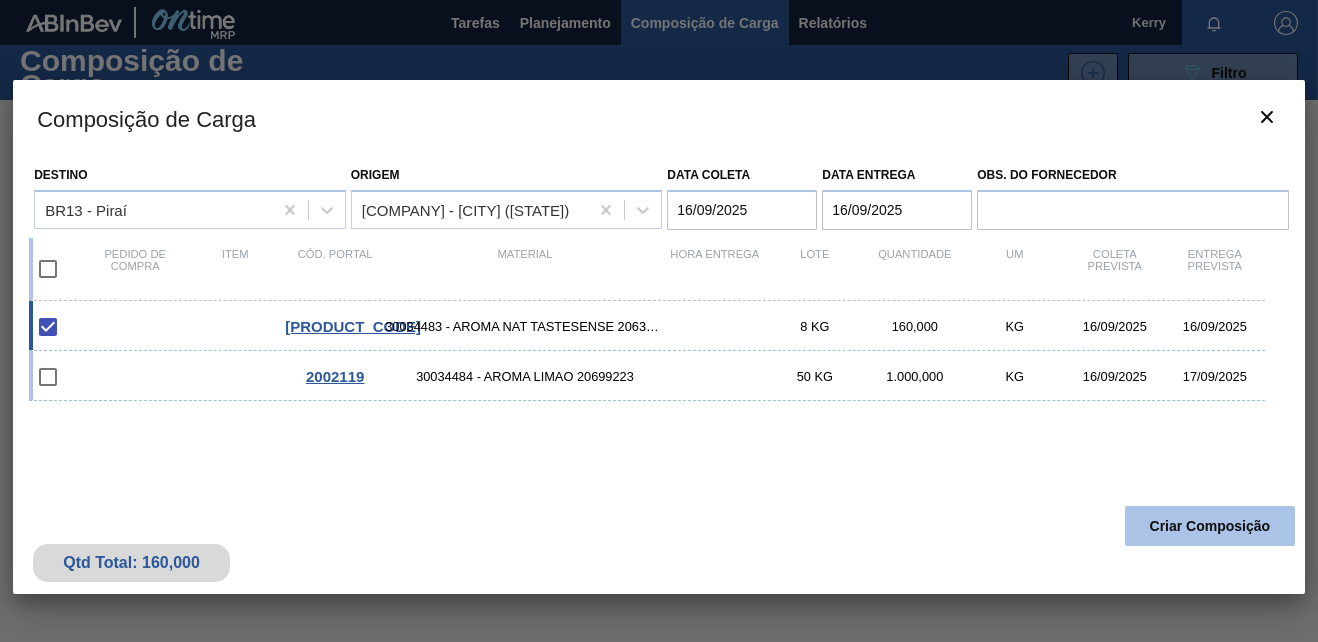 click on "Criar Composição" at bounding box center (1210, 526) 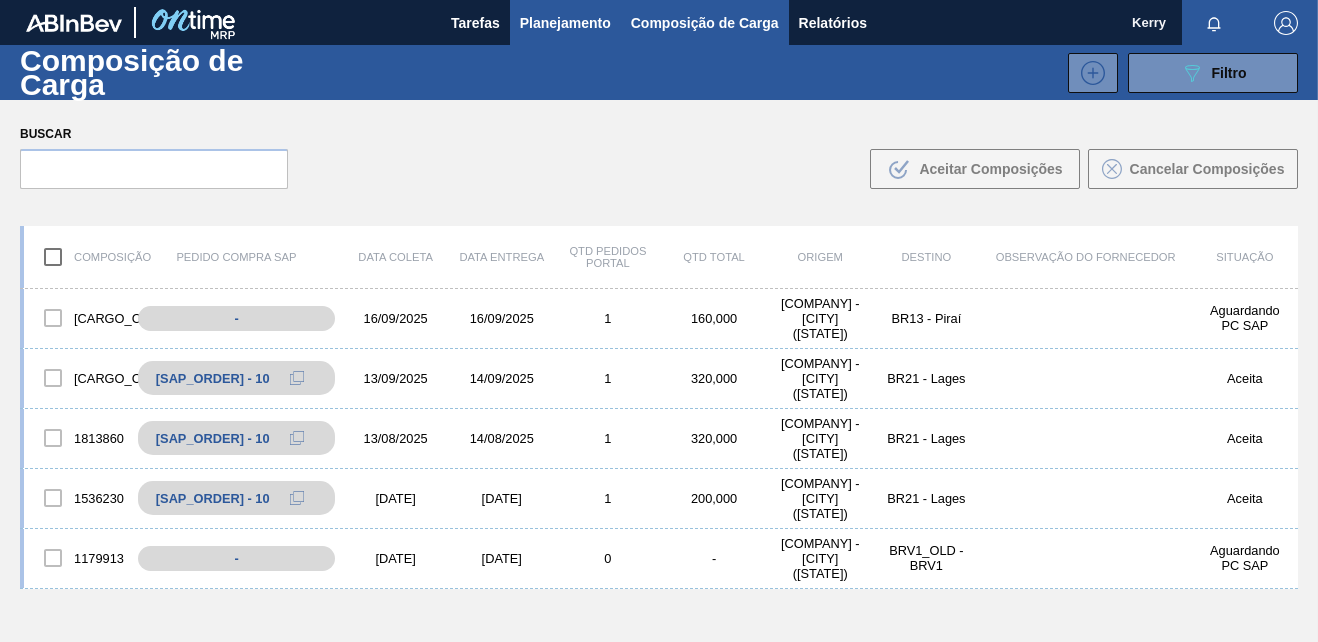 click on "Planejamento" at bounding box center [565, 22] 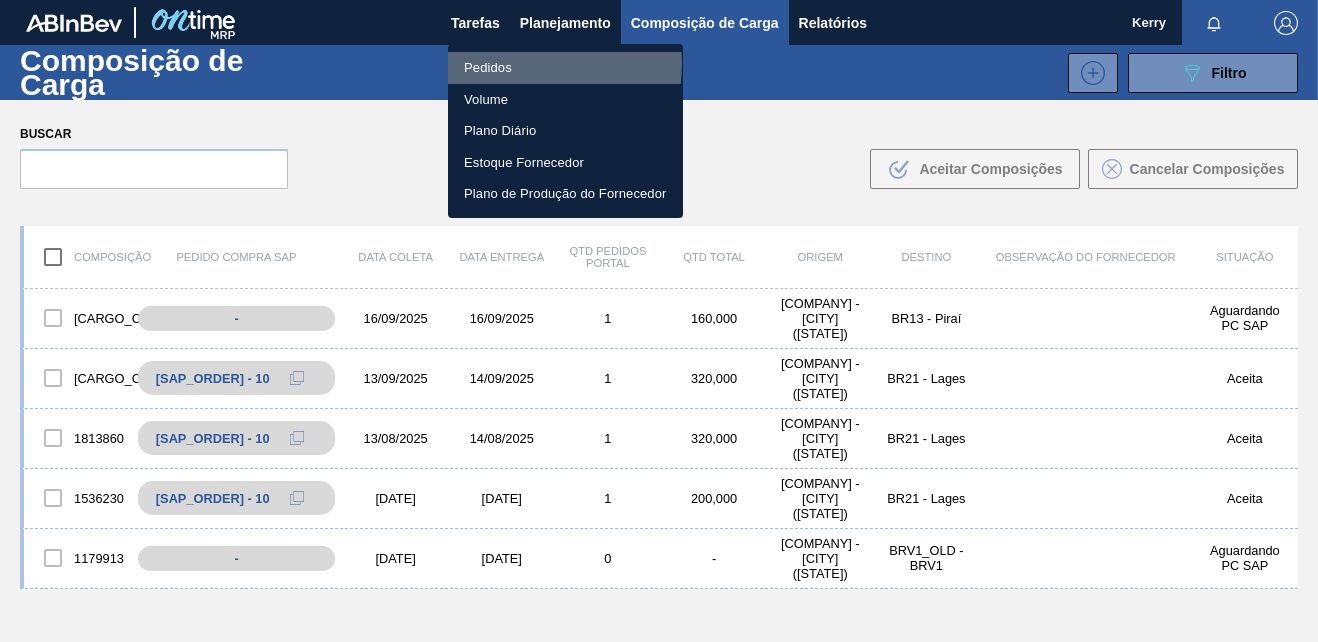 click on "Pedidos" at bounding box center (565, 68) 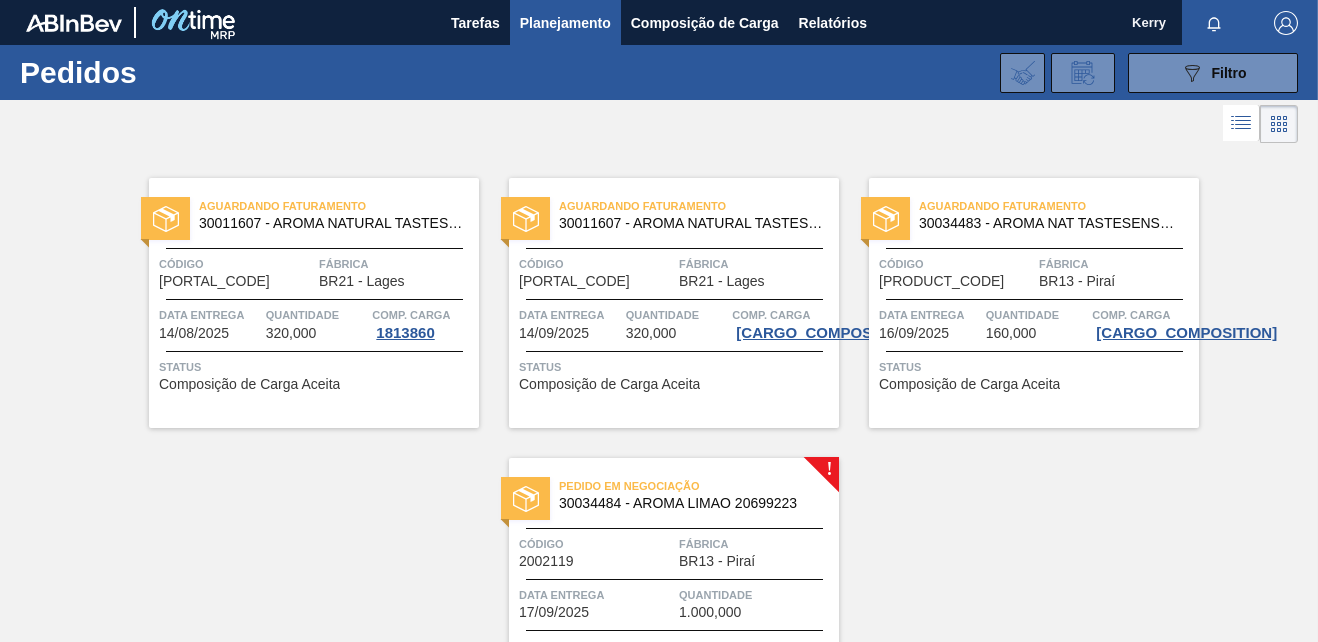 click on "Pedido em Negociação 30034484 - AROMA LIMAO 20699223" at bounding box center [674, 495] 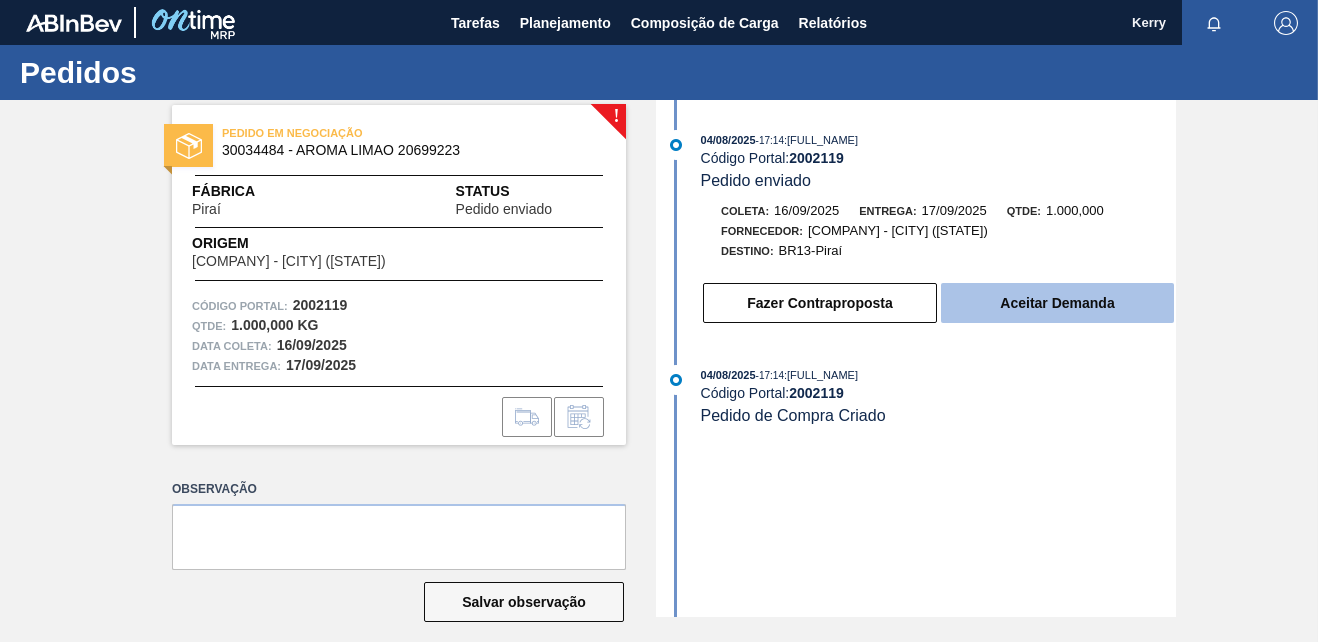 click on "Aceitar Demanda" at bounding box center (1057, 303) 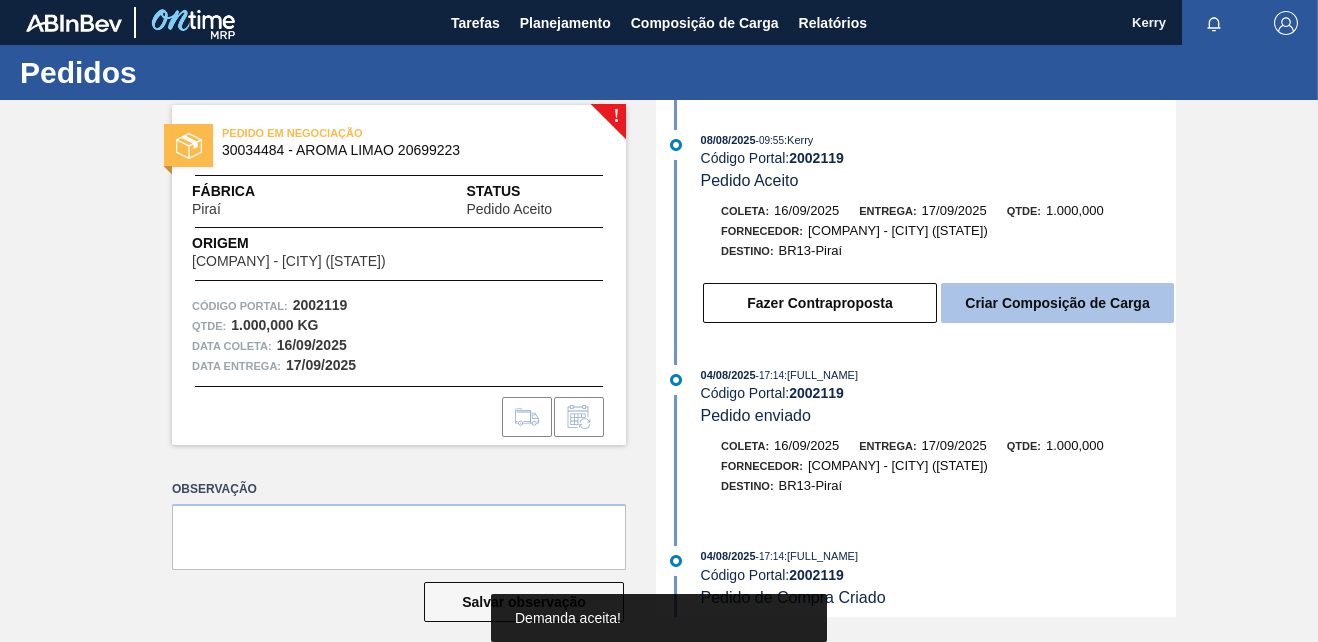 click on "Criar Composição de Carga" at bounding box center (1057, 303) 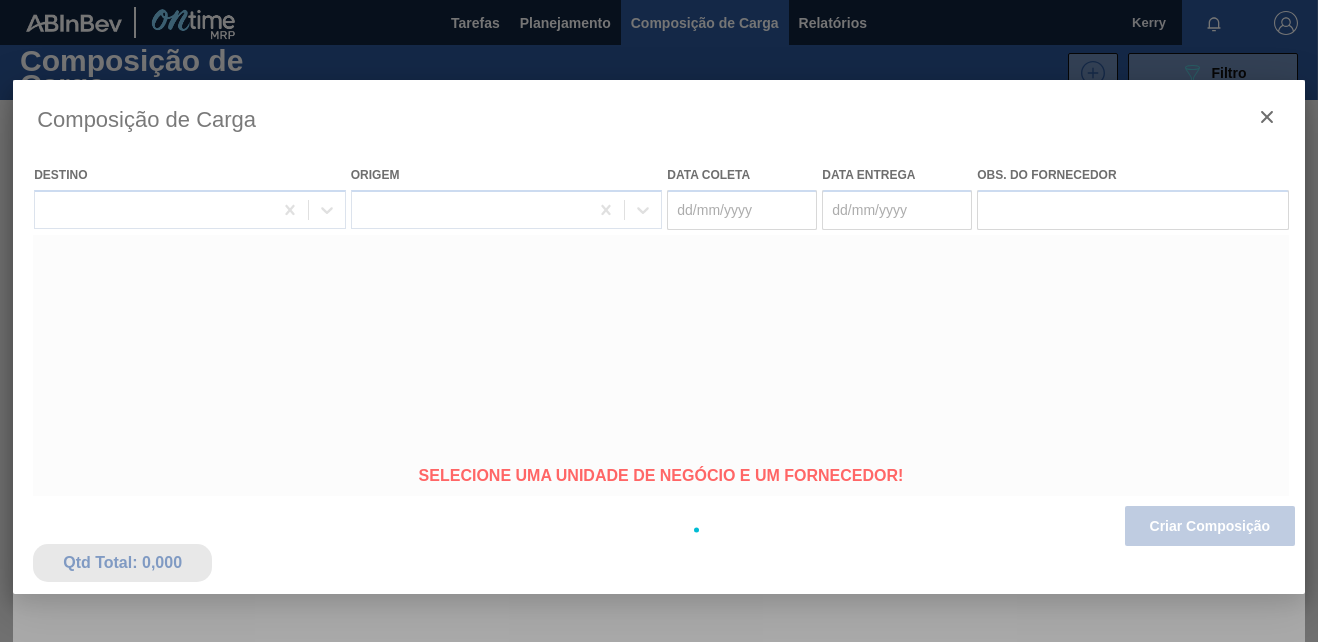 type on "16/09/2025" 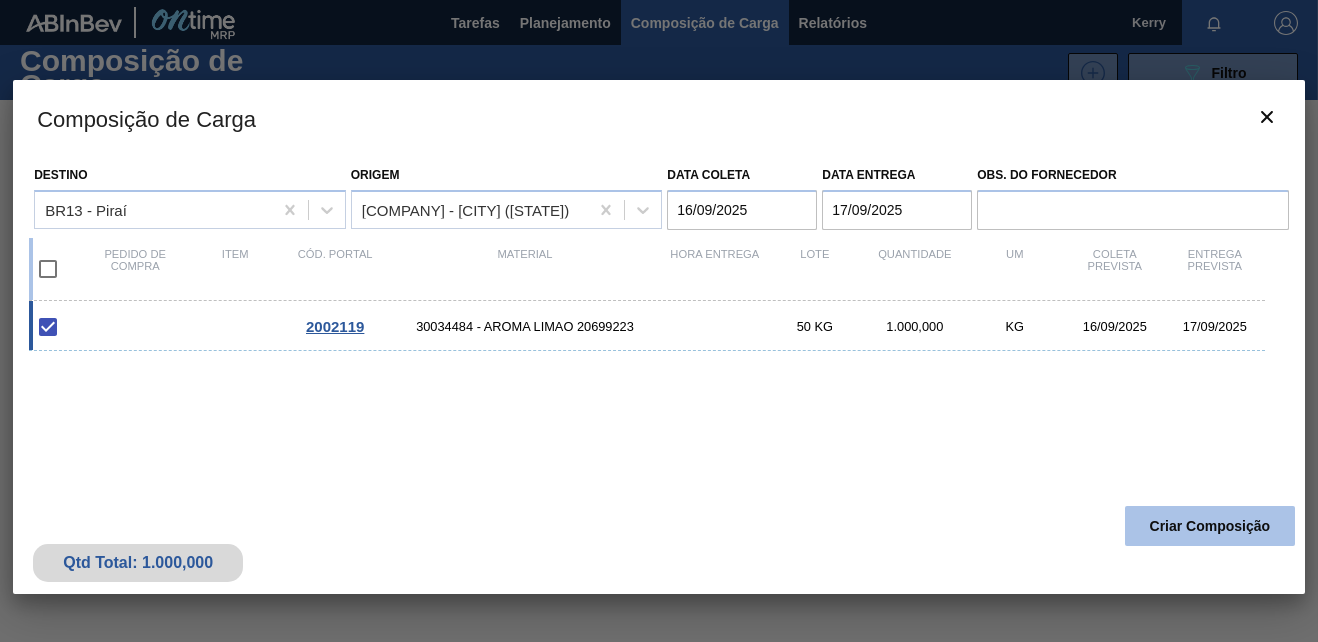 click on "Criar Composição" at bounding box center (1210, 526) 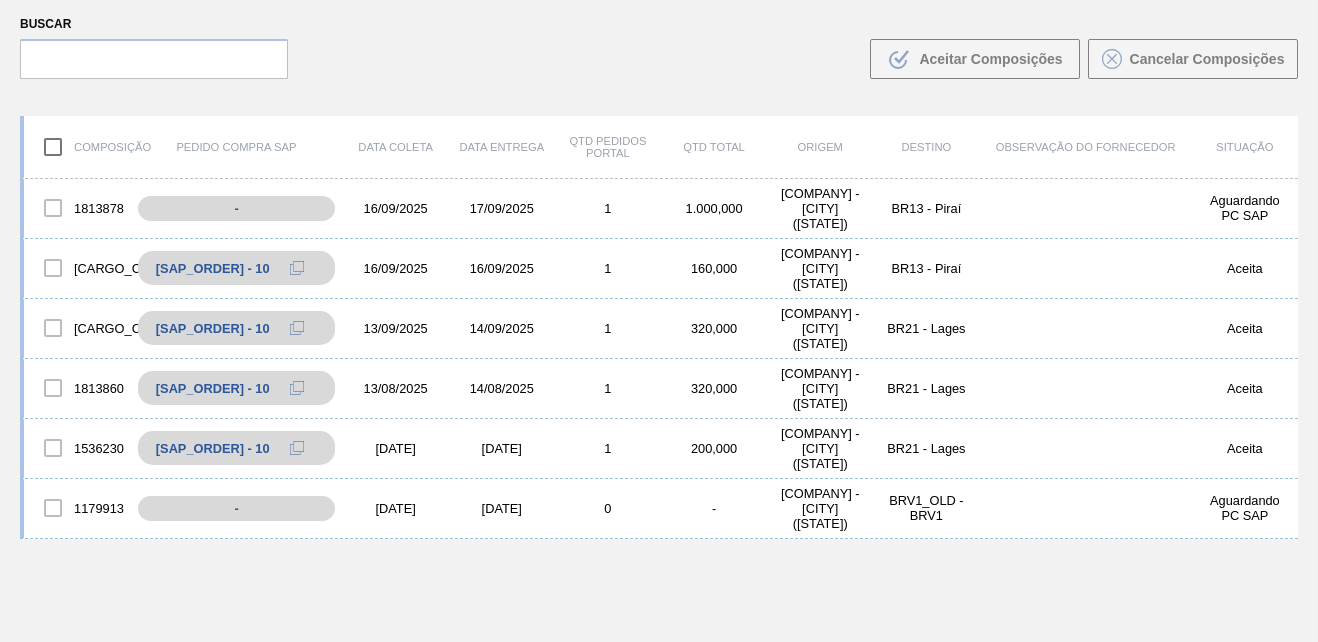 scroll, scrollTop: 112, scrollLeft: 0, axis: vertical 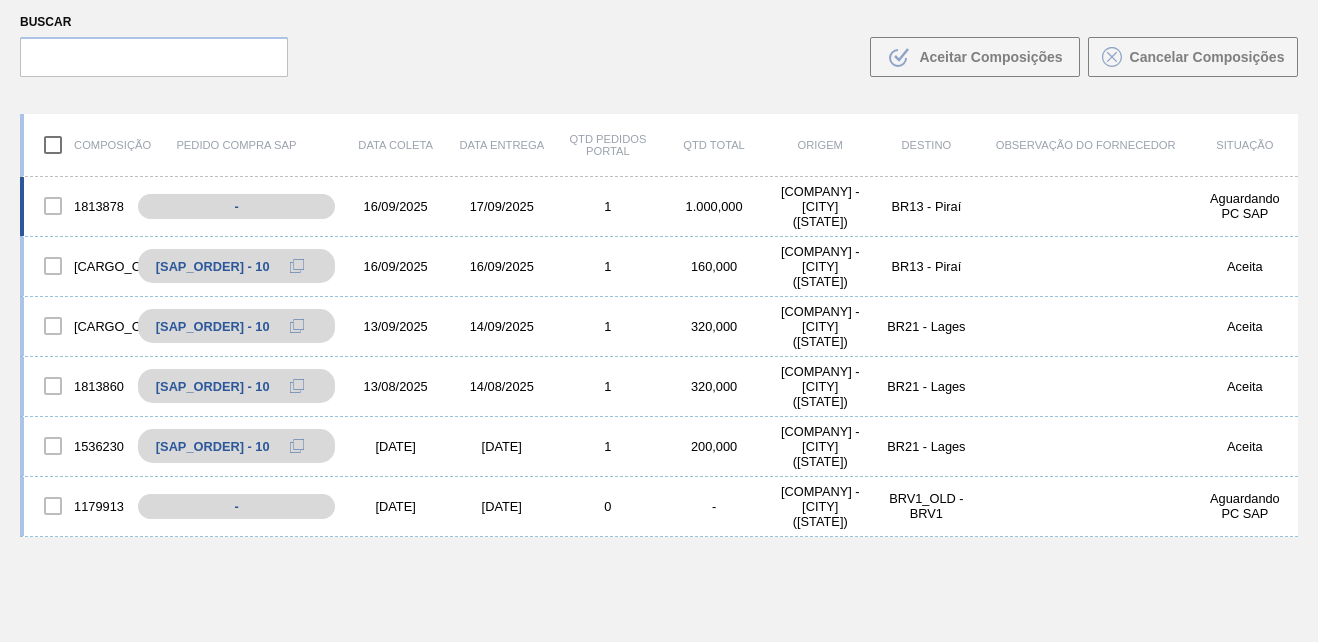 click on "16/09/2025" at bounding box center (396, 206) 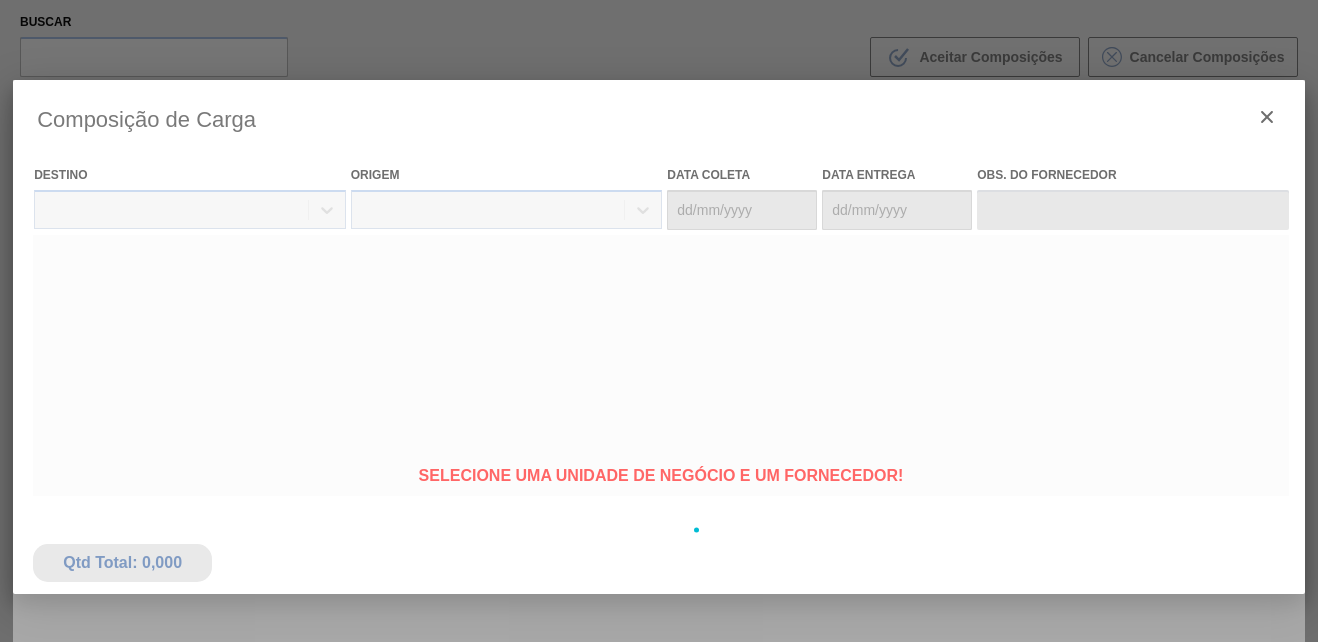 type on "16/09/2025" 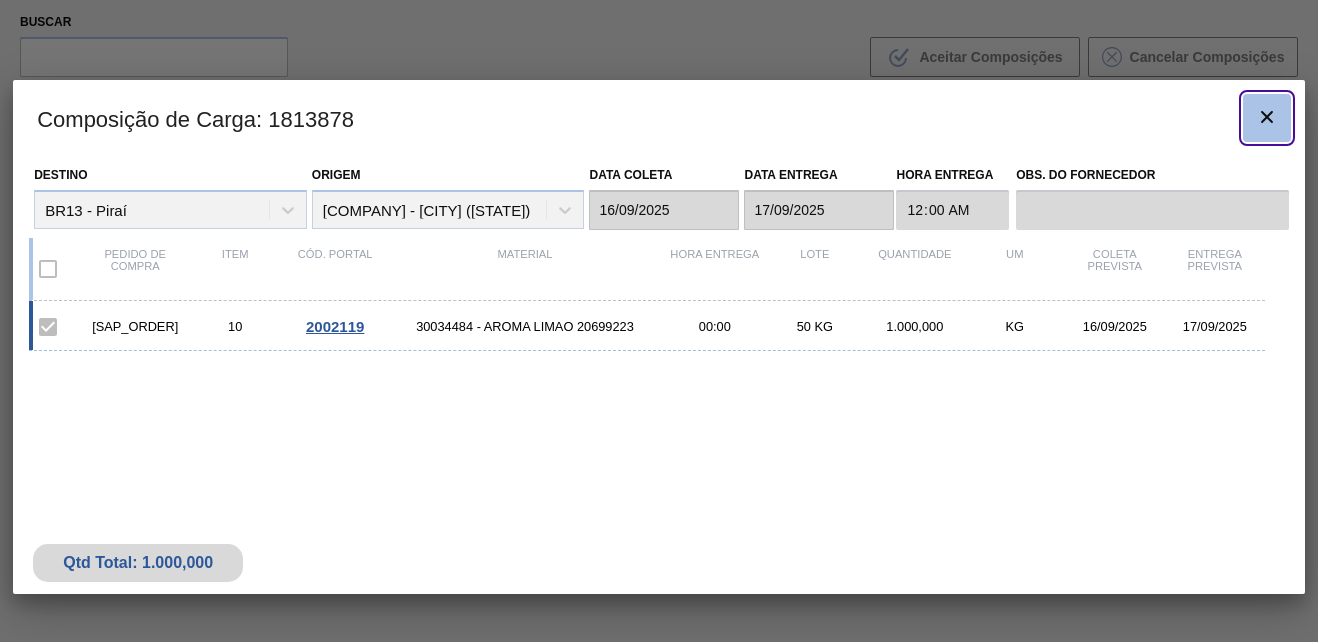 click 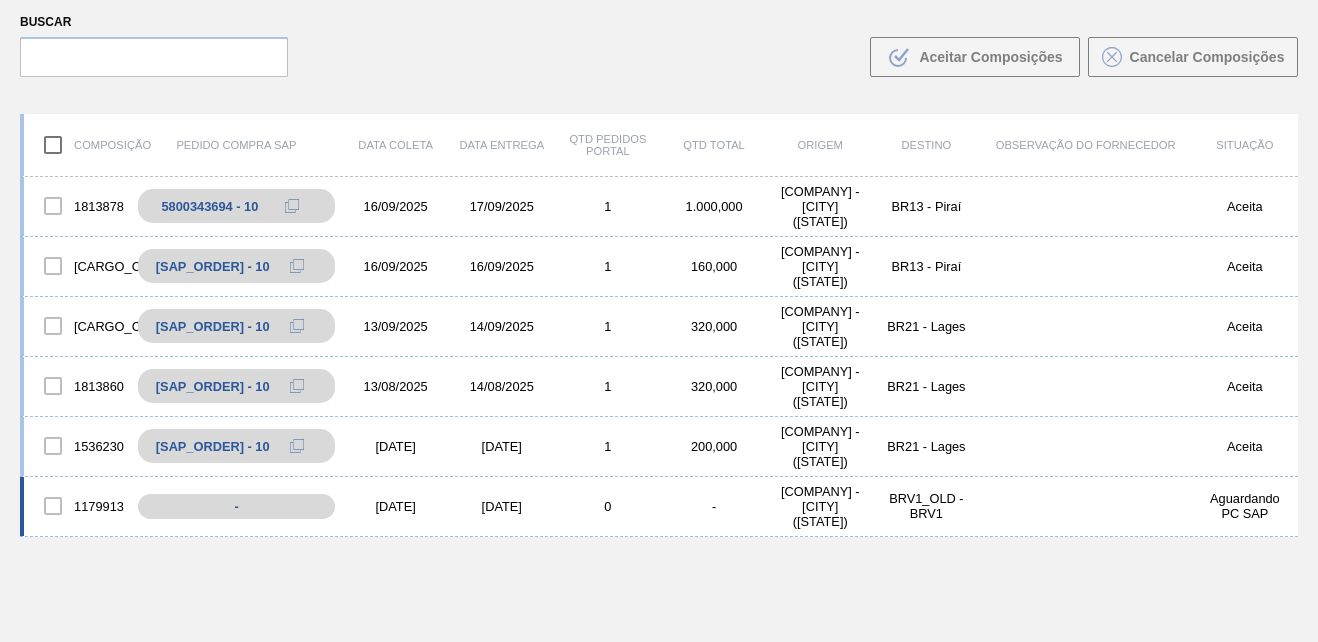 click on "[DATE]" at bounding box center [396, 506] 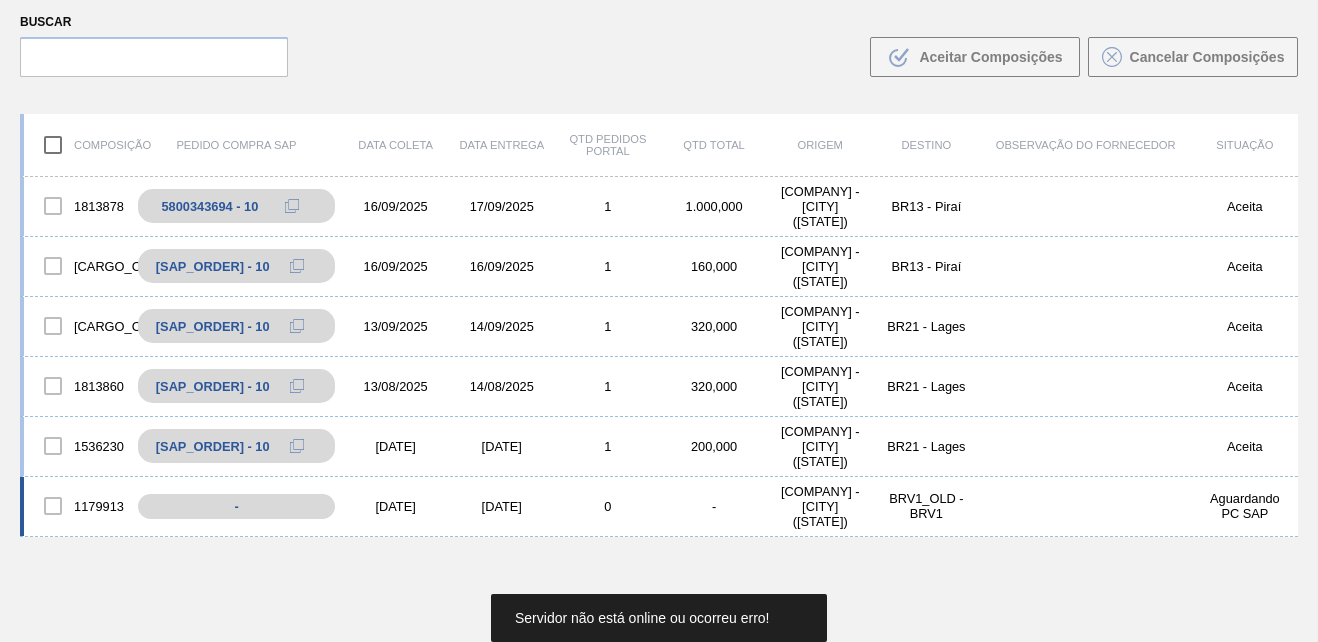 click on "0" at bounding box center [608, 506] 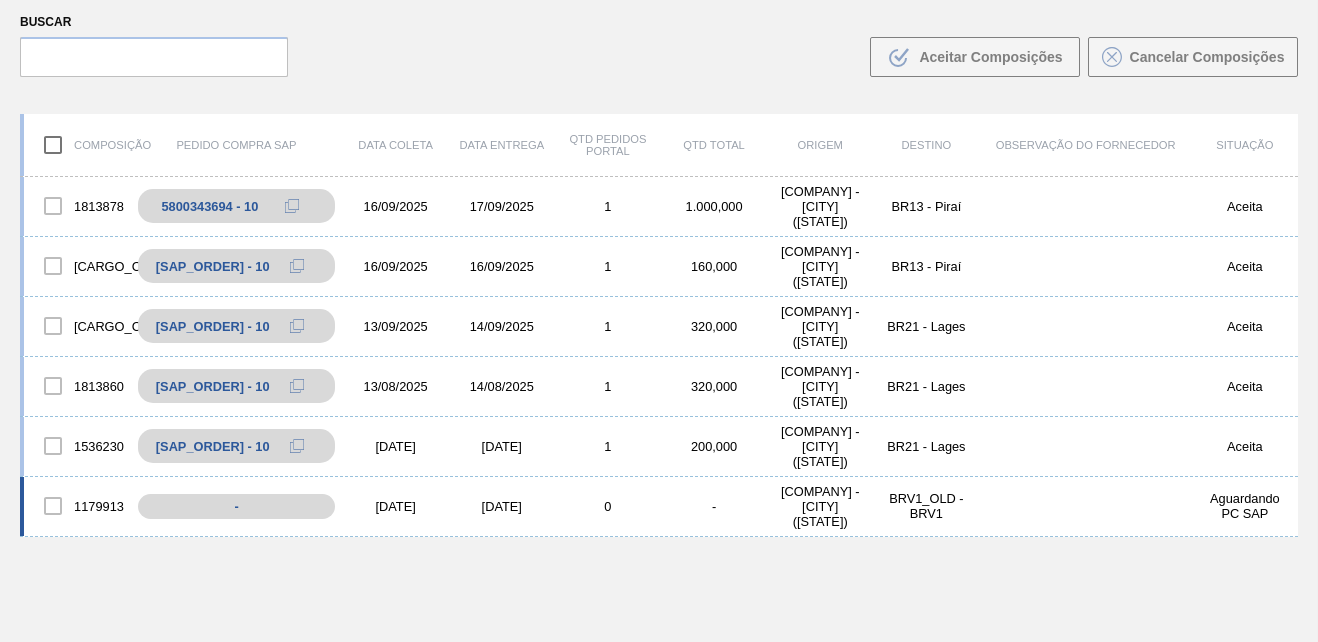 click on "1179913" at bounding box center (77, 506) 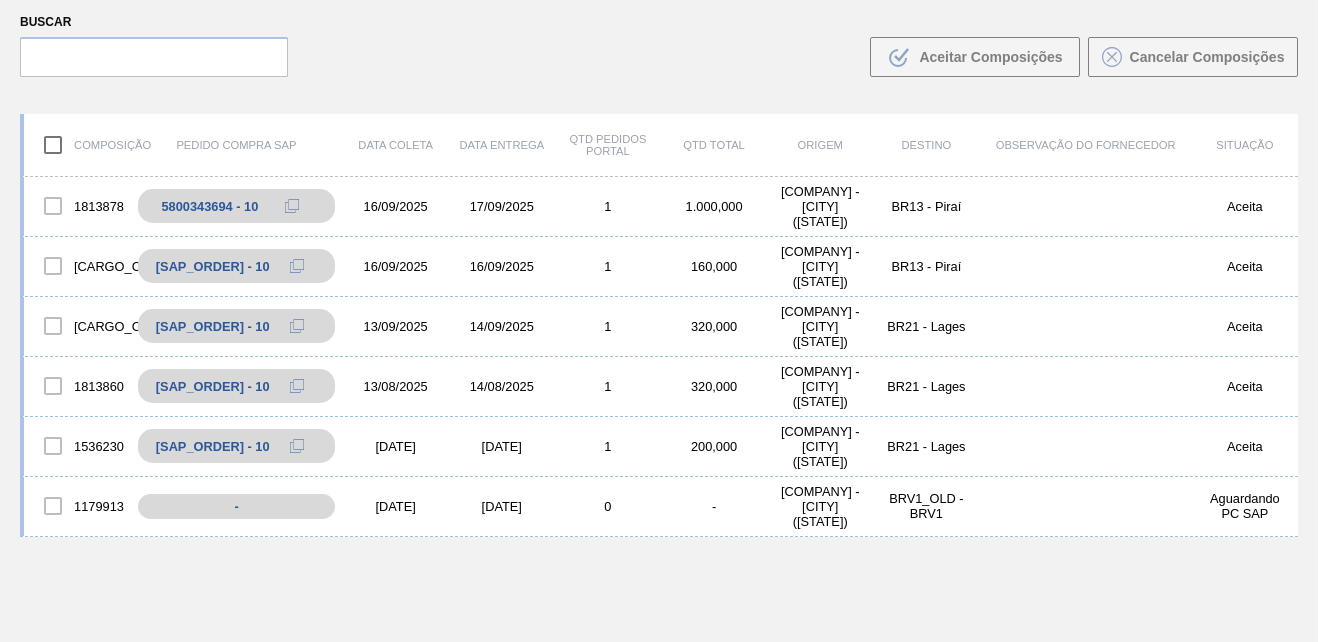 scroll, scrollTop: 0, scrollLeft: 0, axis: both 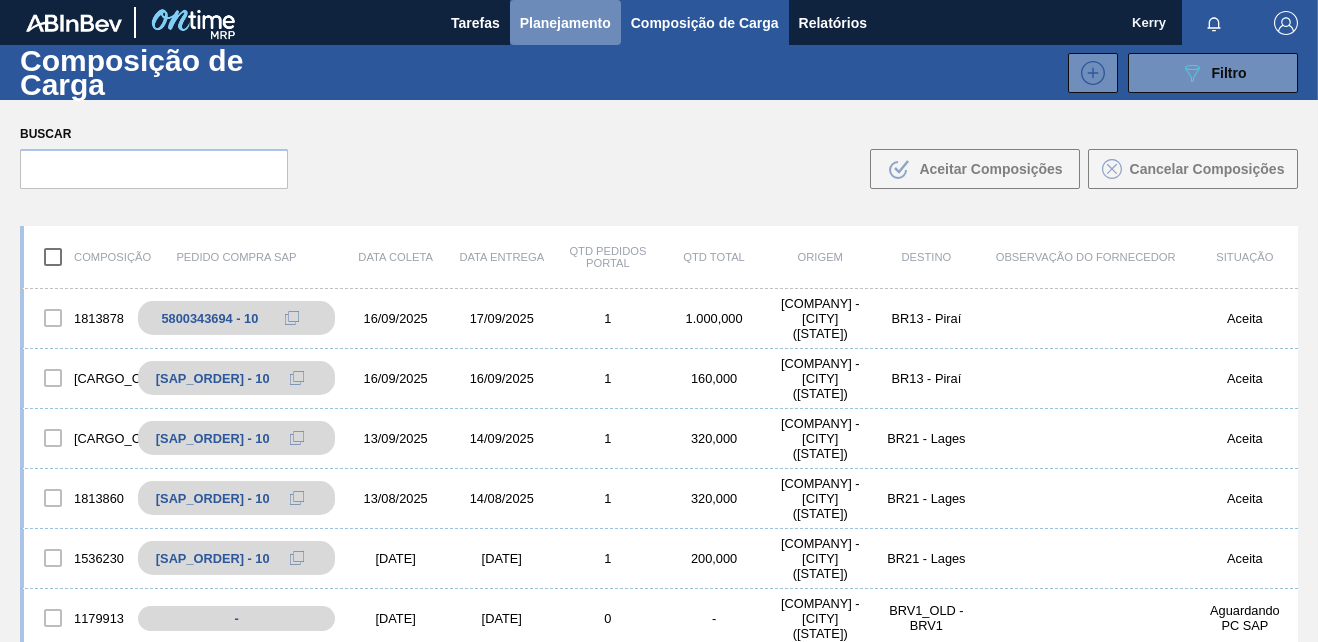click on "Planejamento" at bounding box center [565, 23] 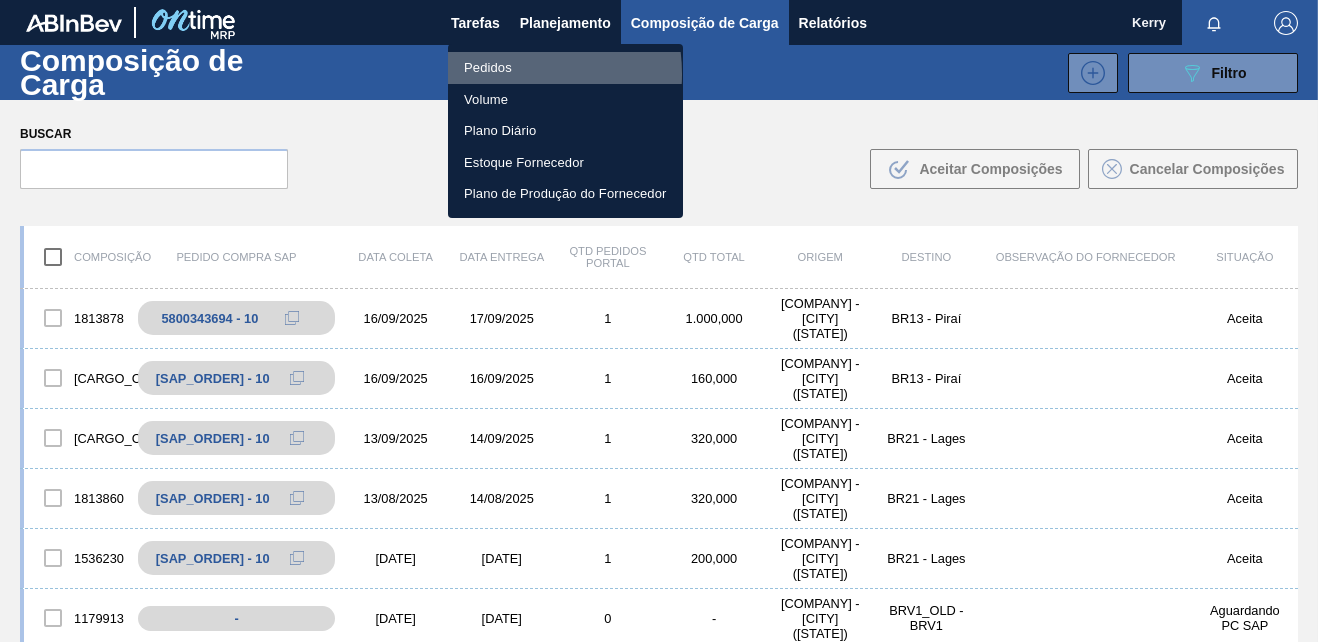 click on "Pedidos" at bounding box center (565, 68) 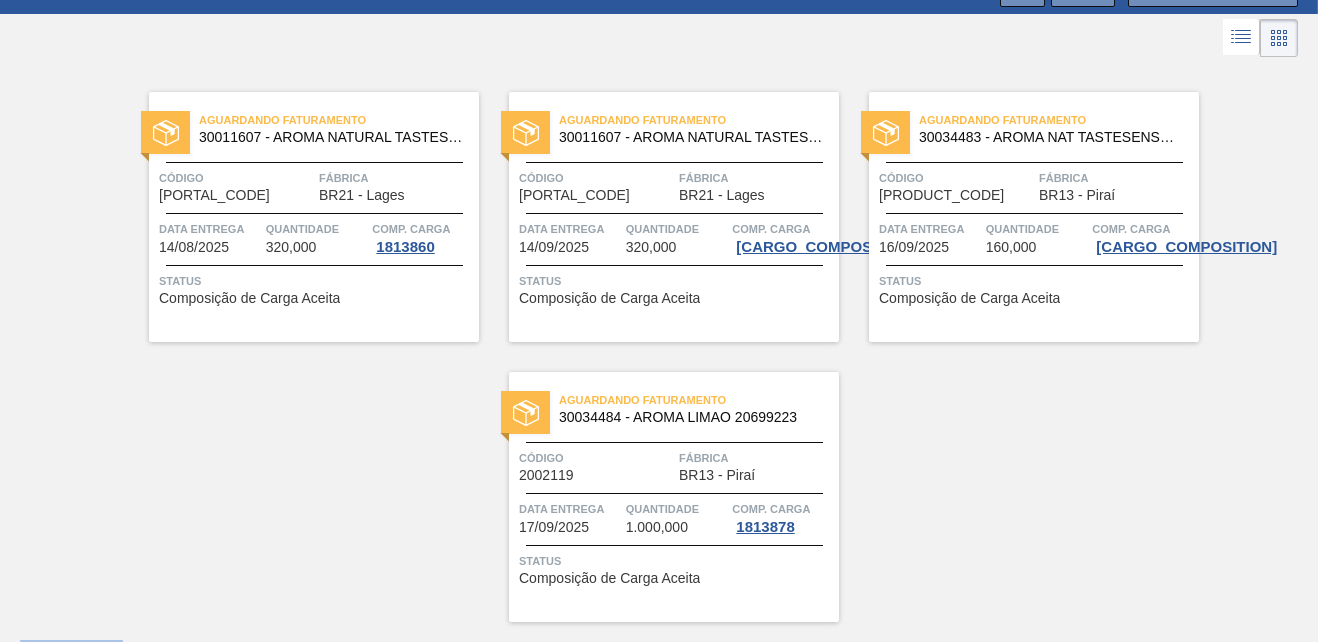 scroll, scrollTop: 93, scrollLeft: 0, axis: vertical 